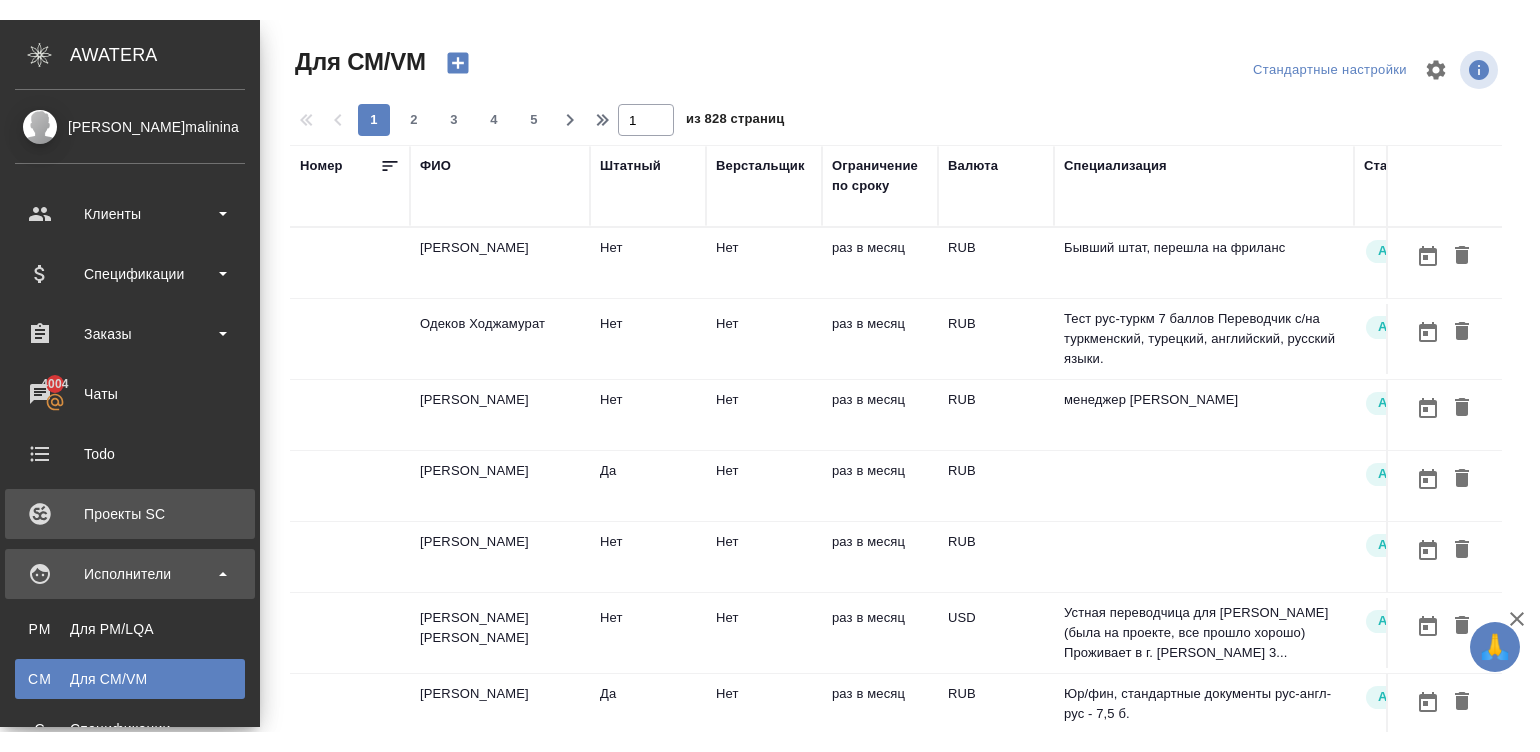 scroll, scrollTop: 0, scrollLeft: 0, axis: both 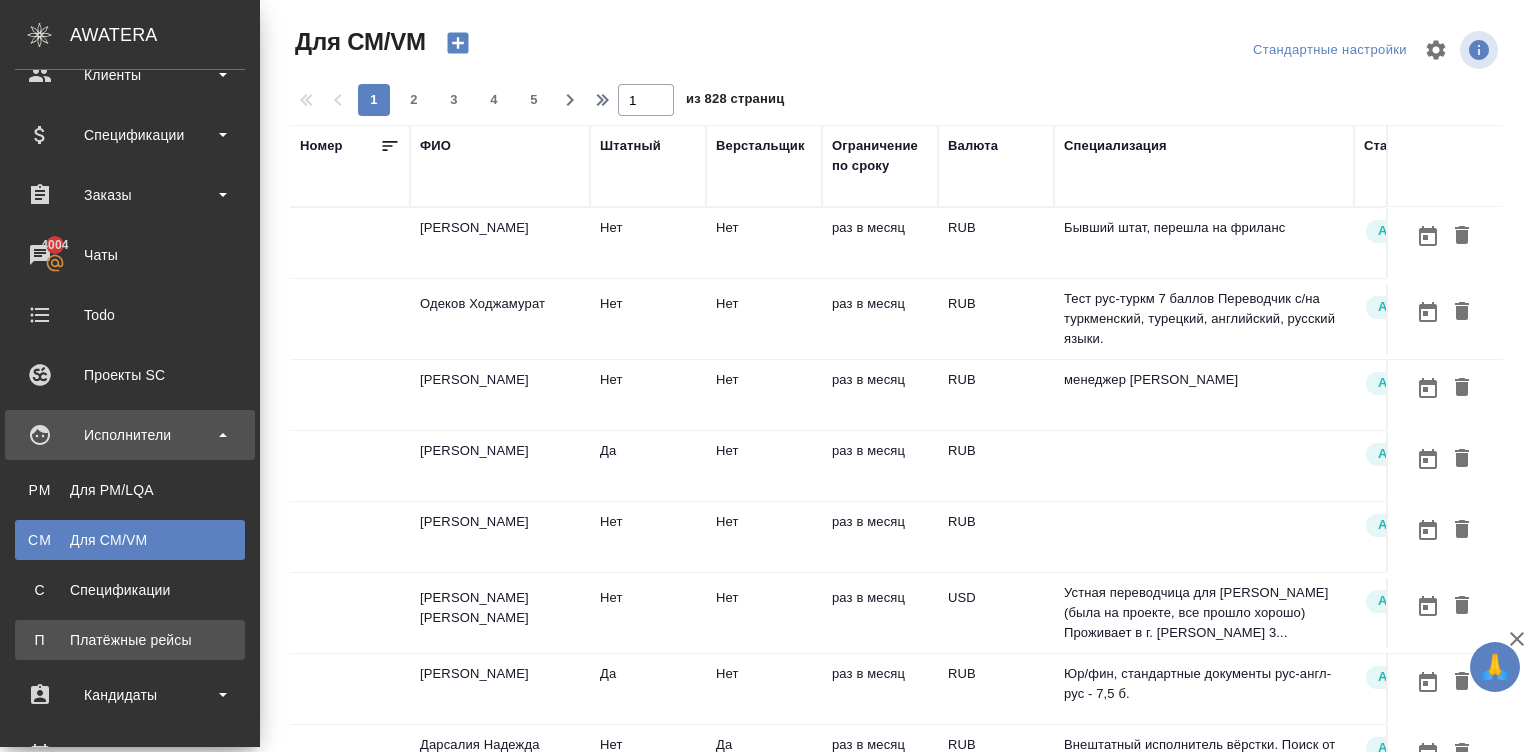 click on "П Платёжные рейсы" at bounding box center (130, 640) 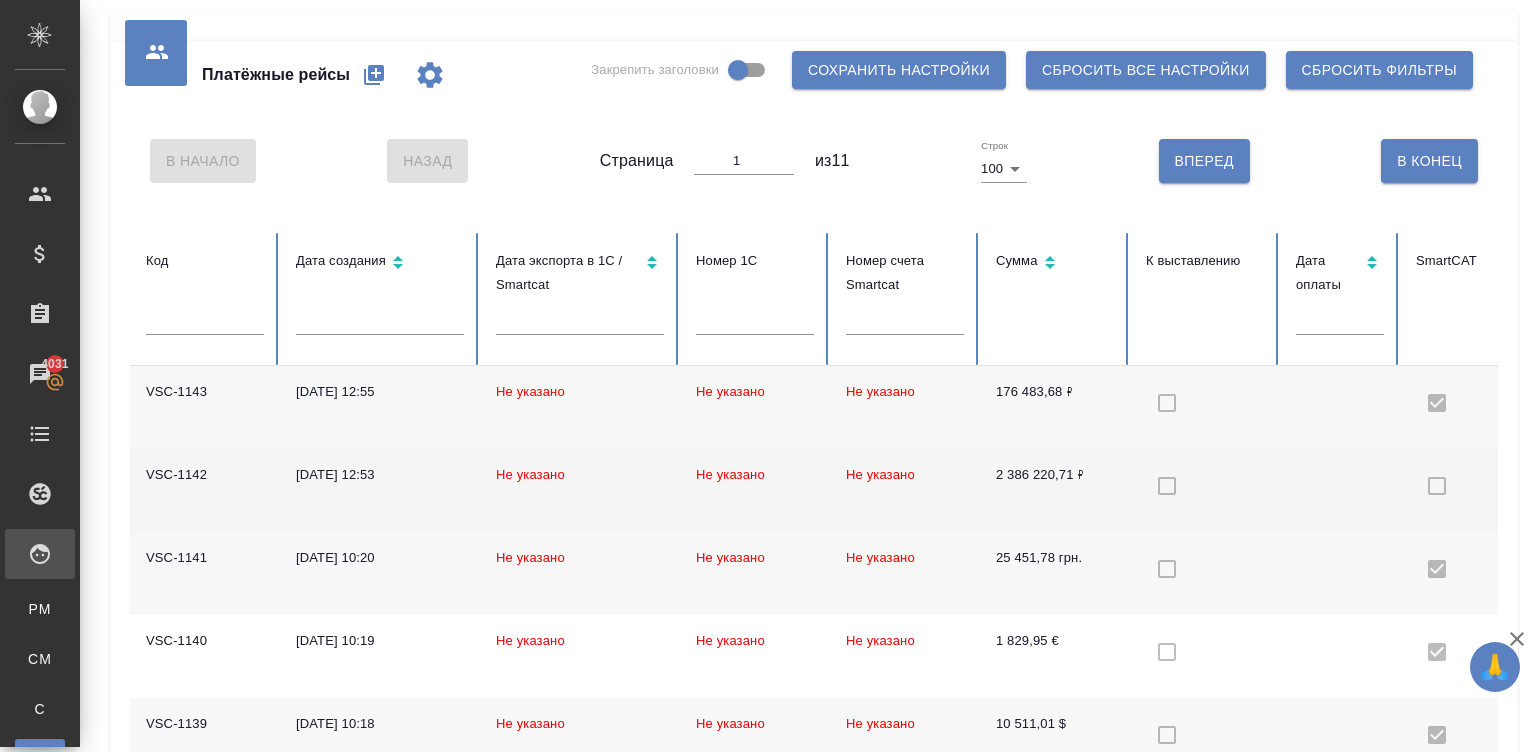 click on "Не указано" at bounding box center (905, 490) 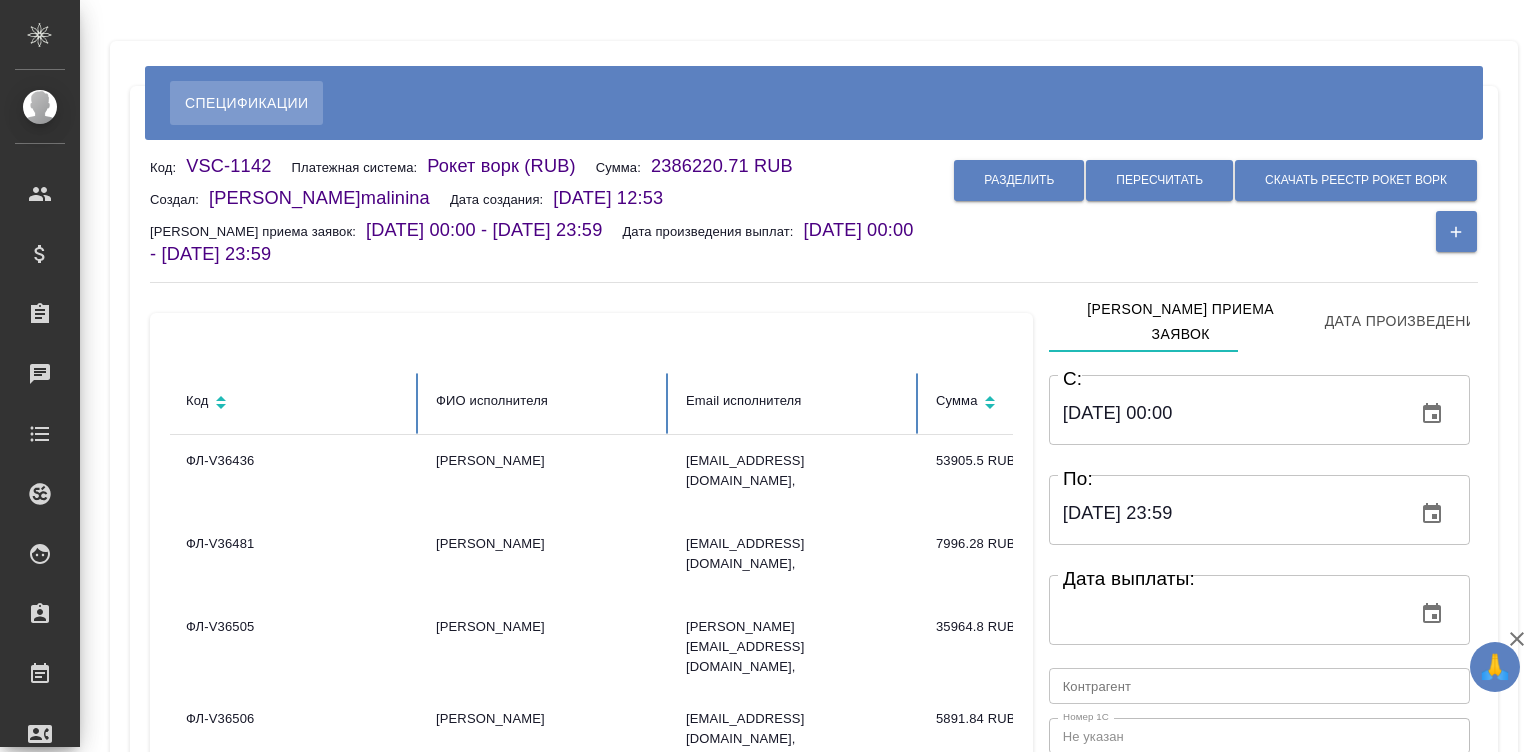 scroll, scrollTop: 0, scrollLeft: 0, axis: both 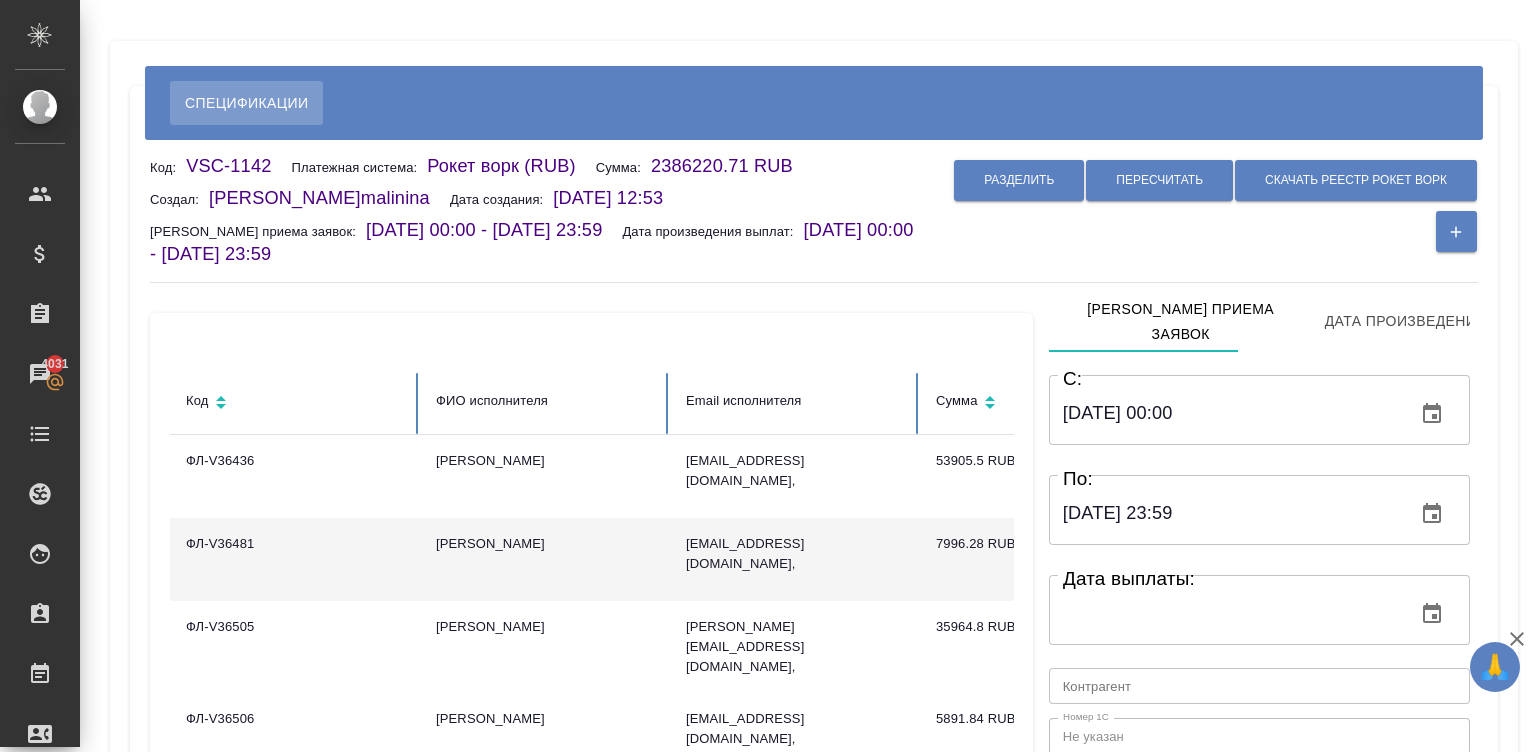 click on "k.kritskaya@awatera.com," at bounding box center [795, 559] 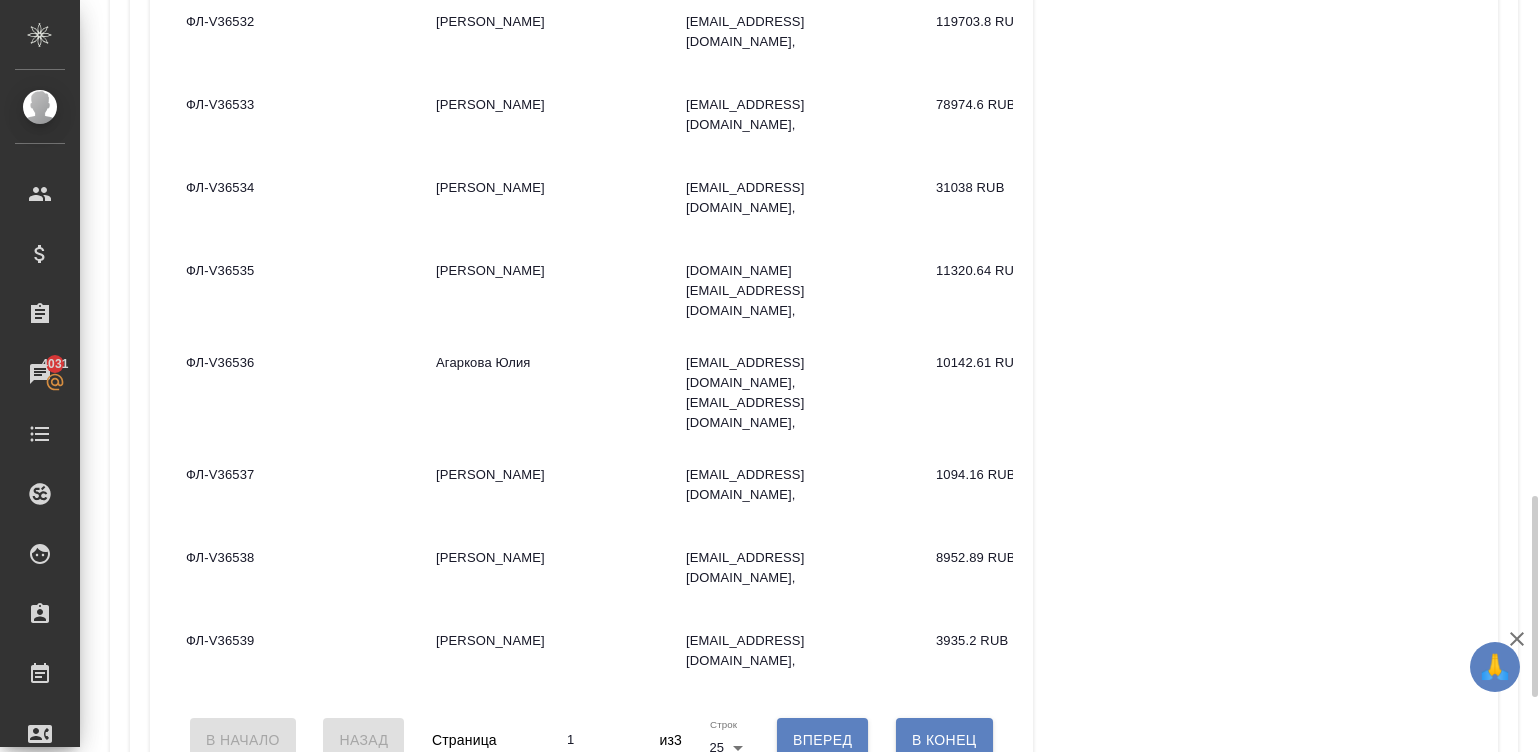 scroll, scrollTop: 1889, scrollLeft: 0, axis: vertical 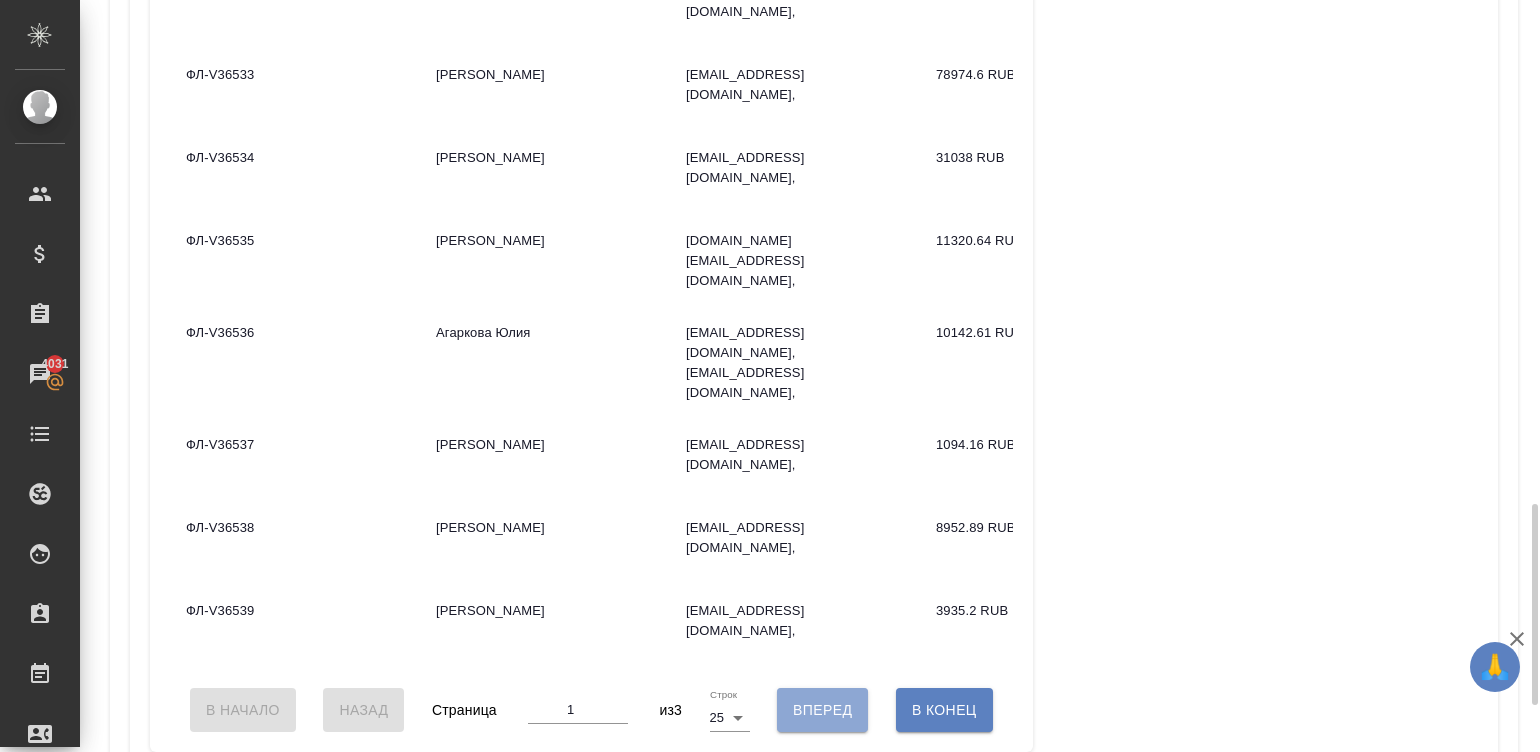 click on "Вперед" at bounding box center [822, 710] 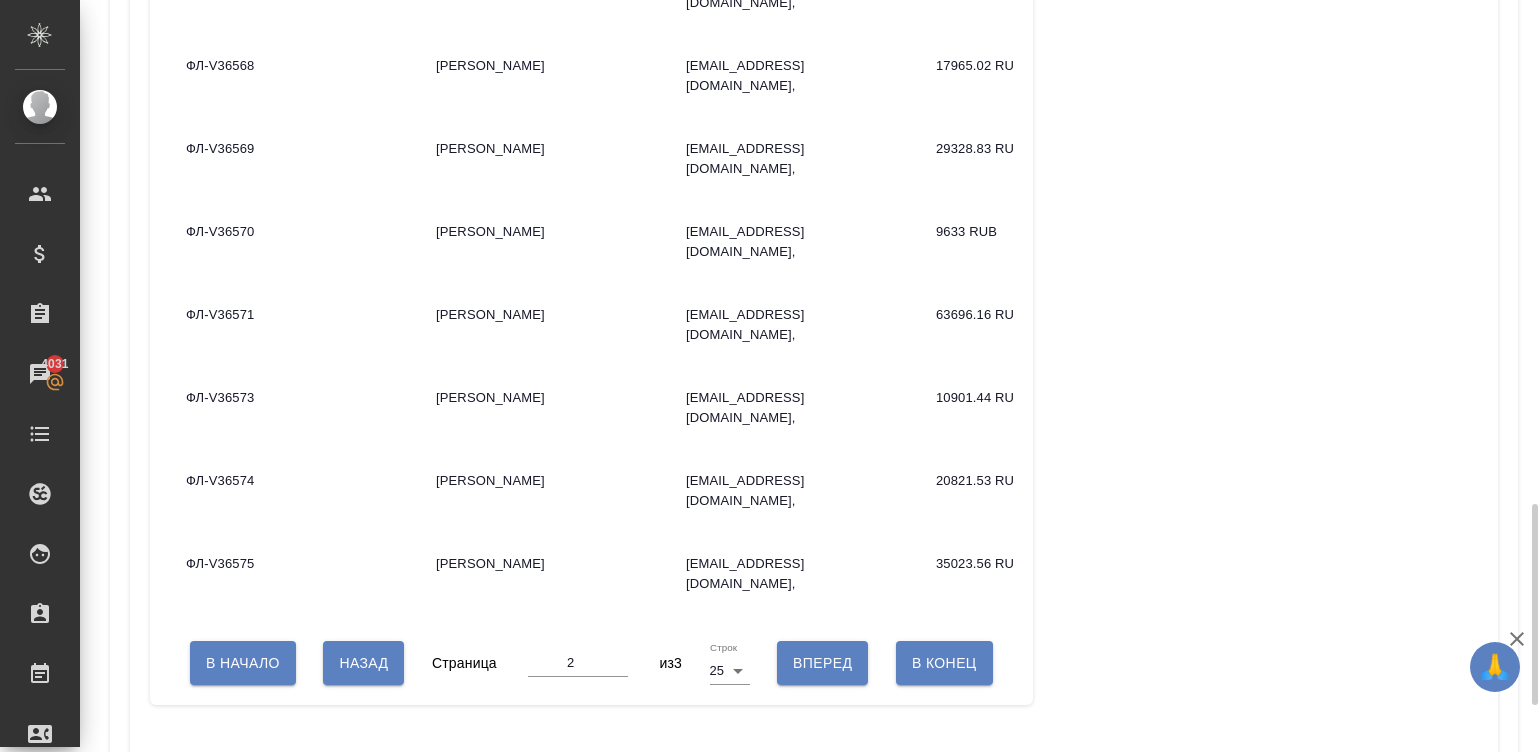 click on "Дата приема заявок Дата произведения выплат C: 18.06.2025 00:00 C: По: 07.07.2025 23:59 По: Дата выплаты: Дата выплаты: Контрагент Контрагент Номер 1С Не указан Номер 1С Статус Не оплачен notPayed Статус Сумма счета 2386220.7053999994 Сумма счета Валюта RUB RUB Валюта Сохранить" at bounding box center [1259, -451] 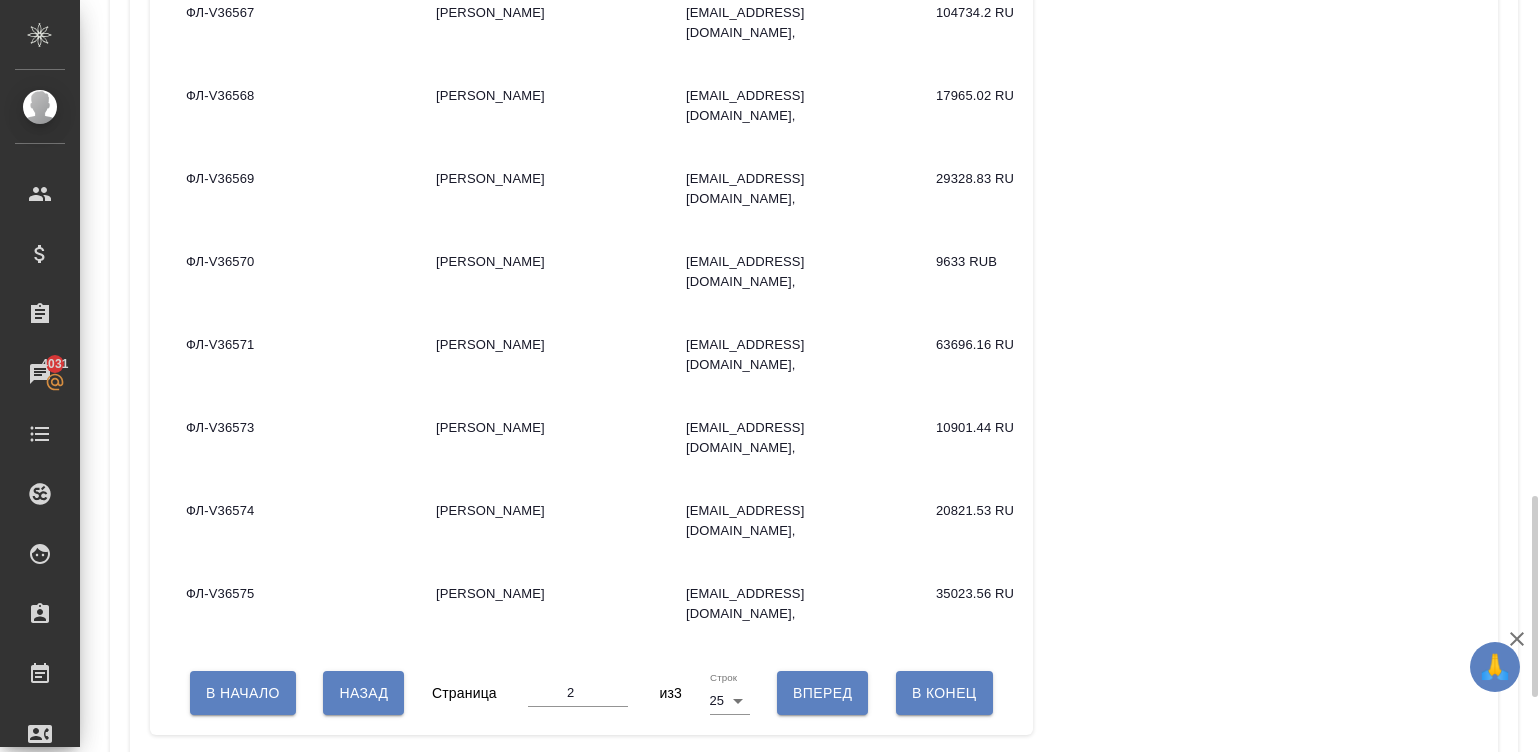 scroll, scrollTop: 1799, scrollLeft: 0, axis: vertical 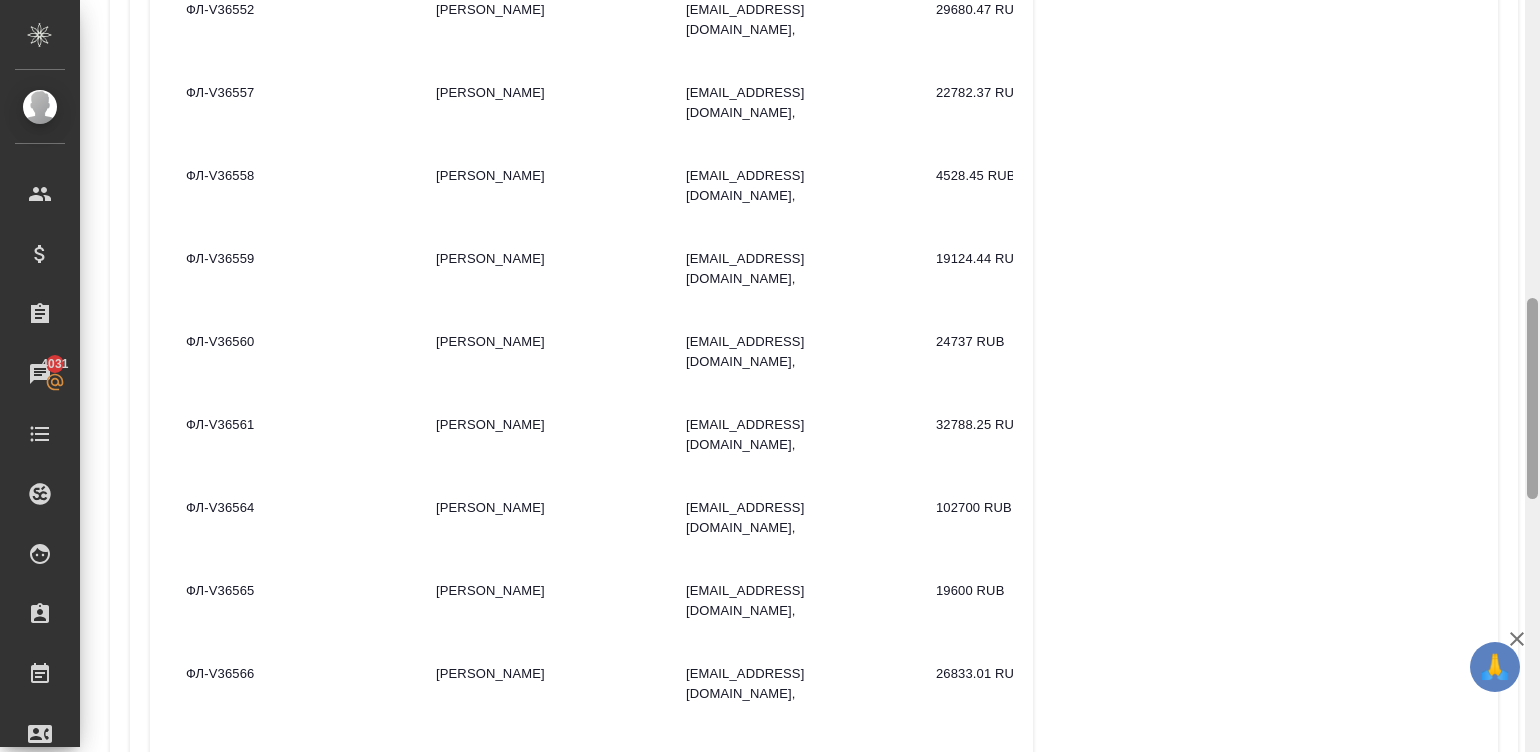 drag, startPoint x: 1530, startPoint y: 540, endPoint x: 1490, endPoint y: 357, distance: 187.32059 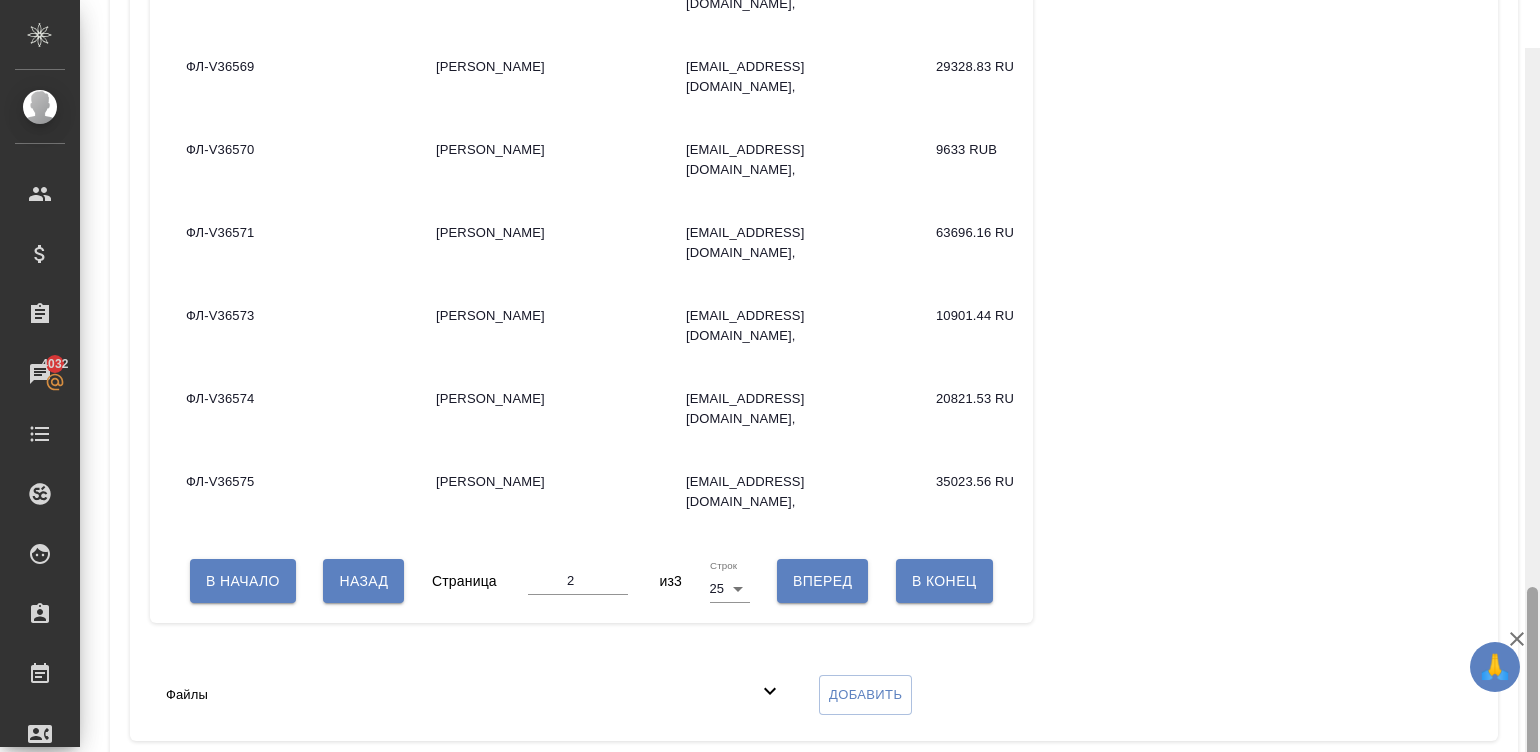 scroll, scrollTop: 2065, scrollLeft: 0, axis: vertical 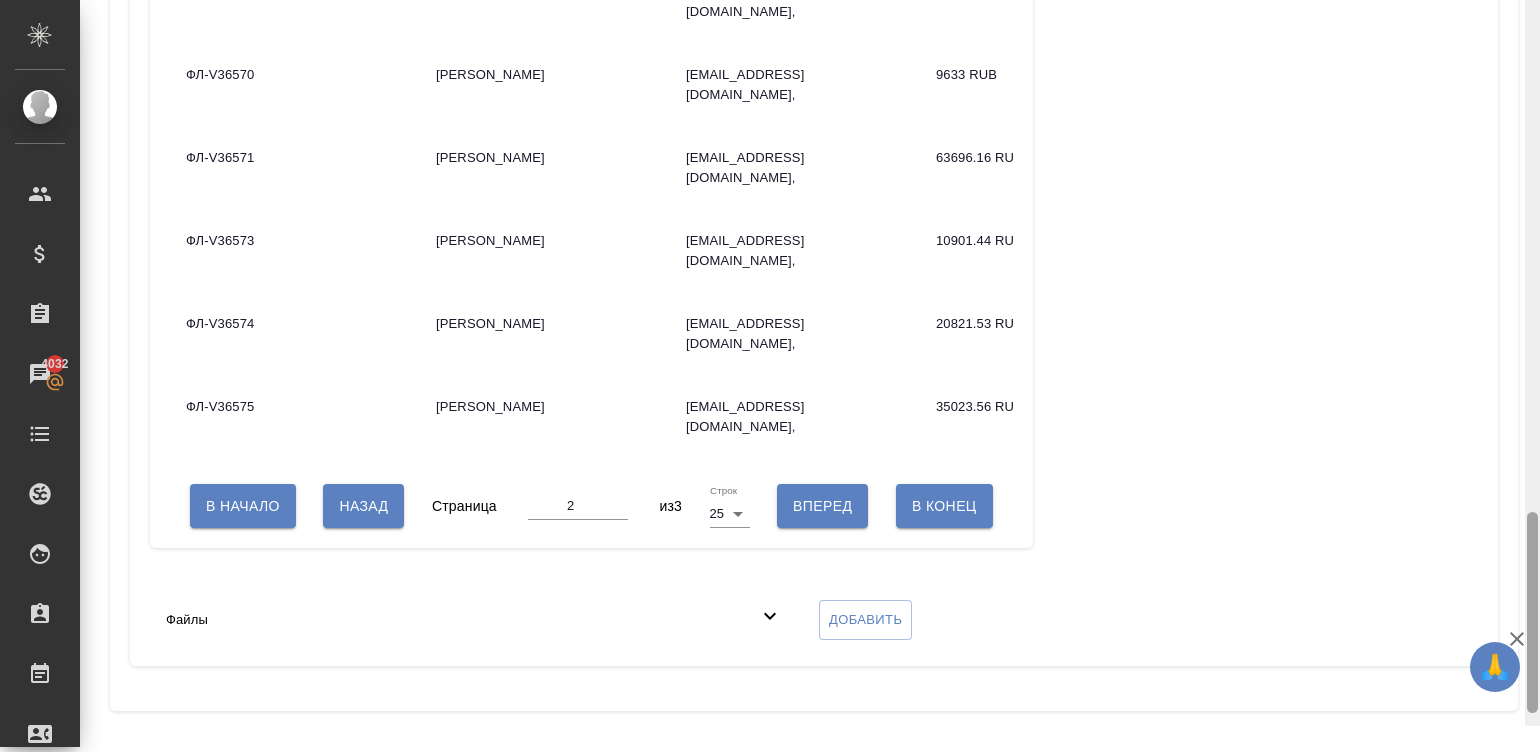 drag, startPoint x: 1530, startPoint y: 338, endPoint x: 1594, endPoint y: 608, distance: 277.48154 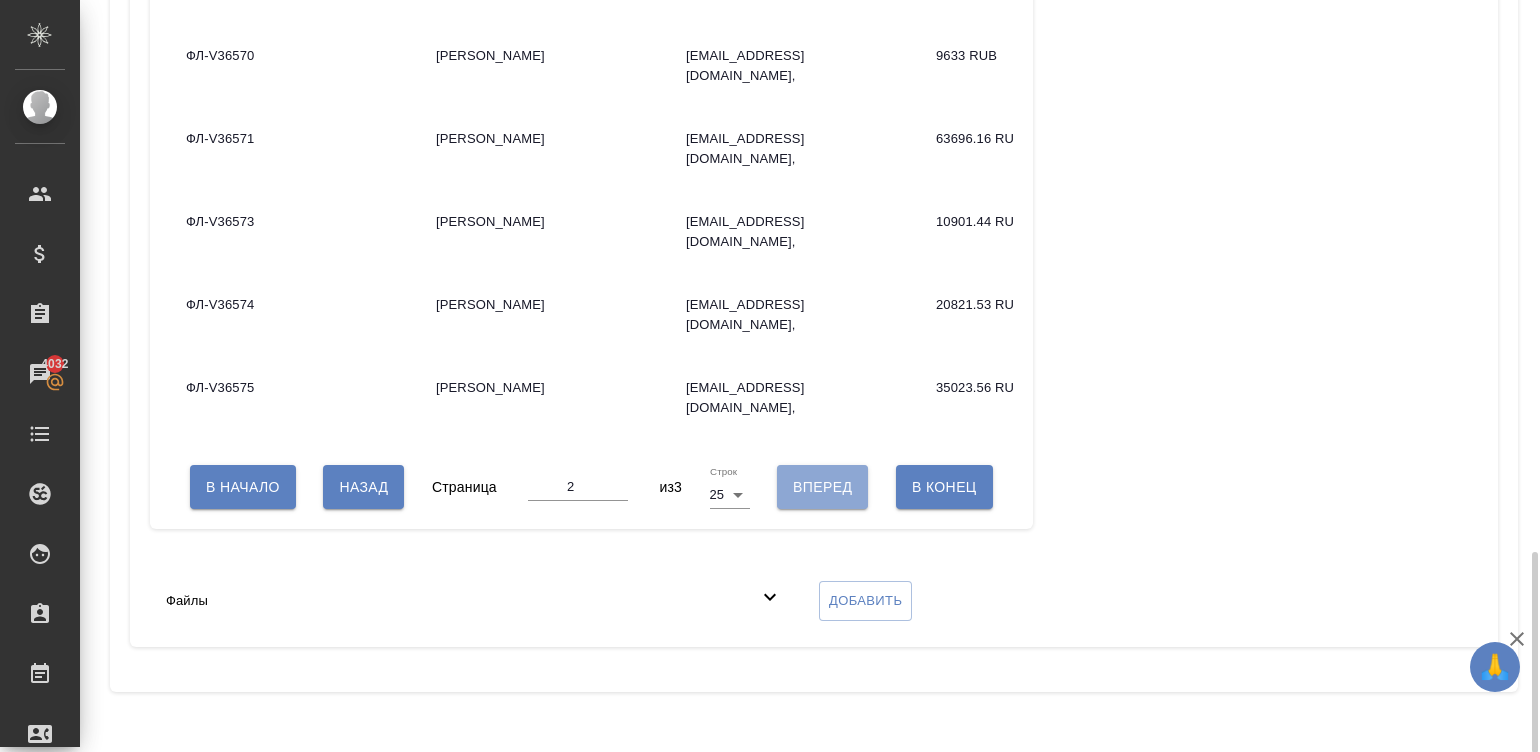click on "Вперед" at bounding box center (822, 487) 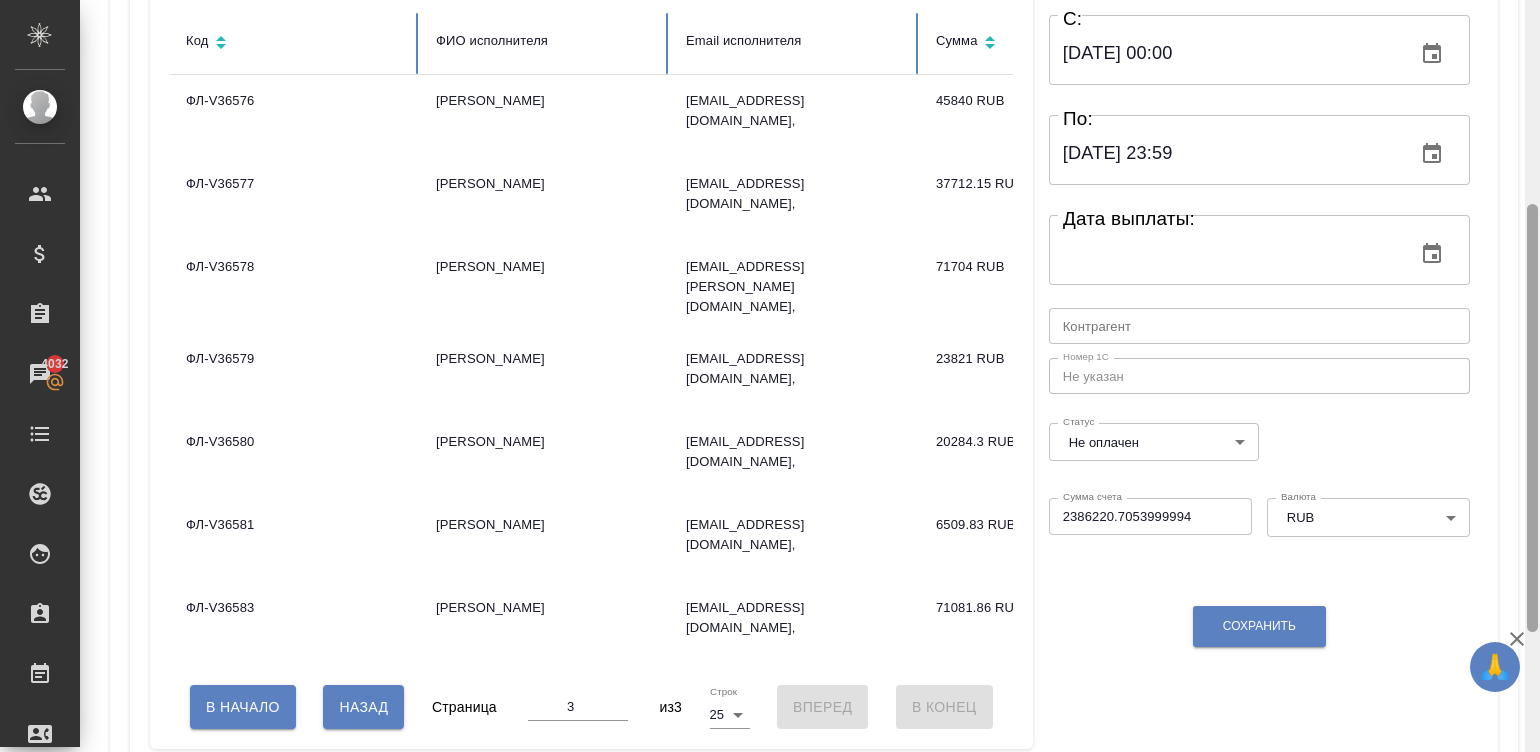 scroll, scrollTop: 345, scrollLeft: 0, axis: vertical 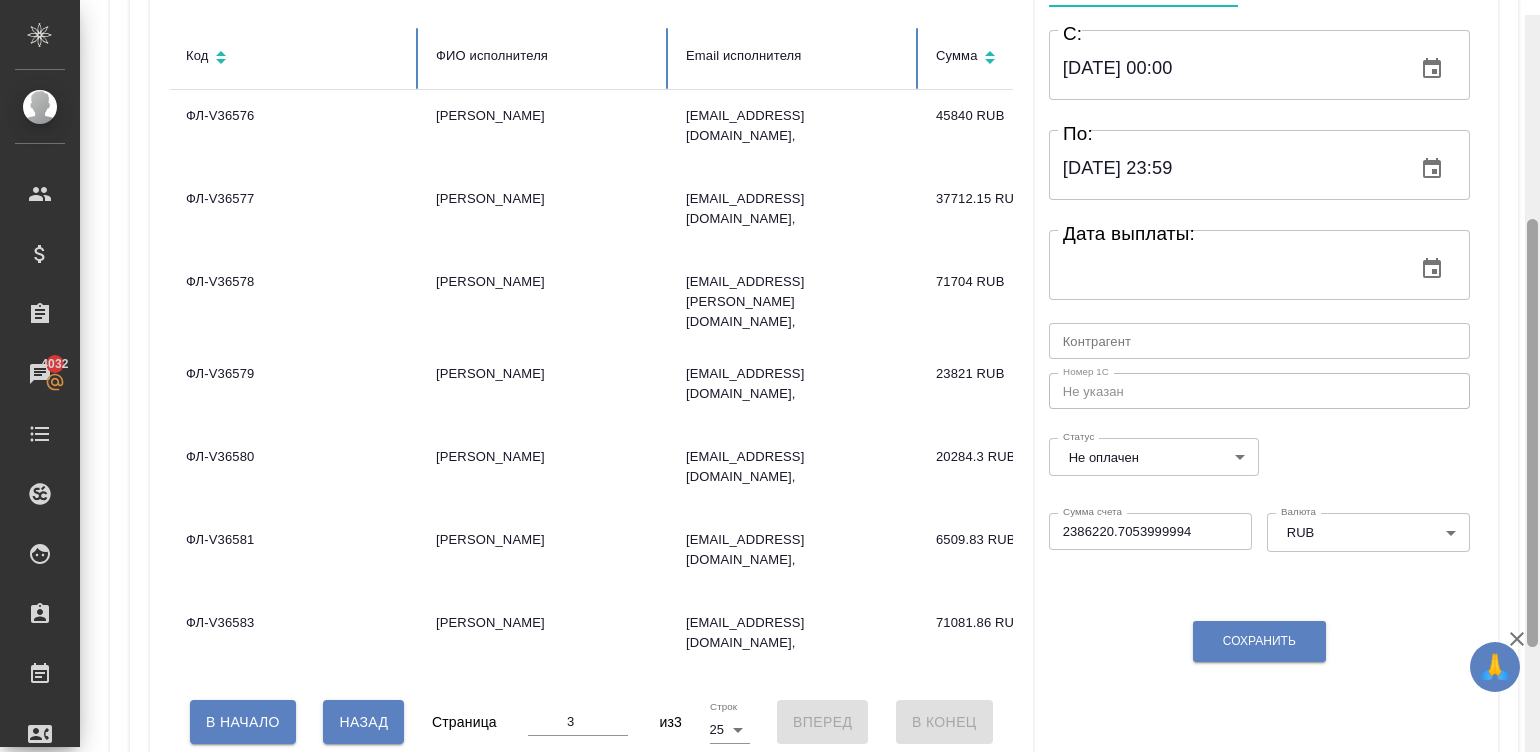 drag, startPoint x: 1533, startPoint y: 580, endPoint x: 1405, endPoint y: 120, distance: 477.4767 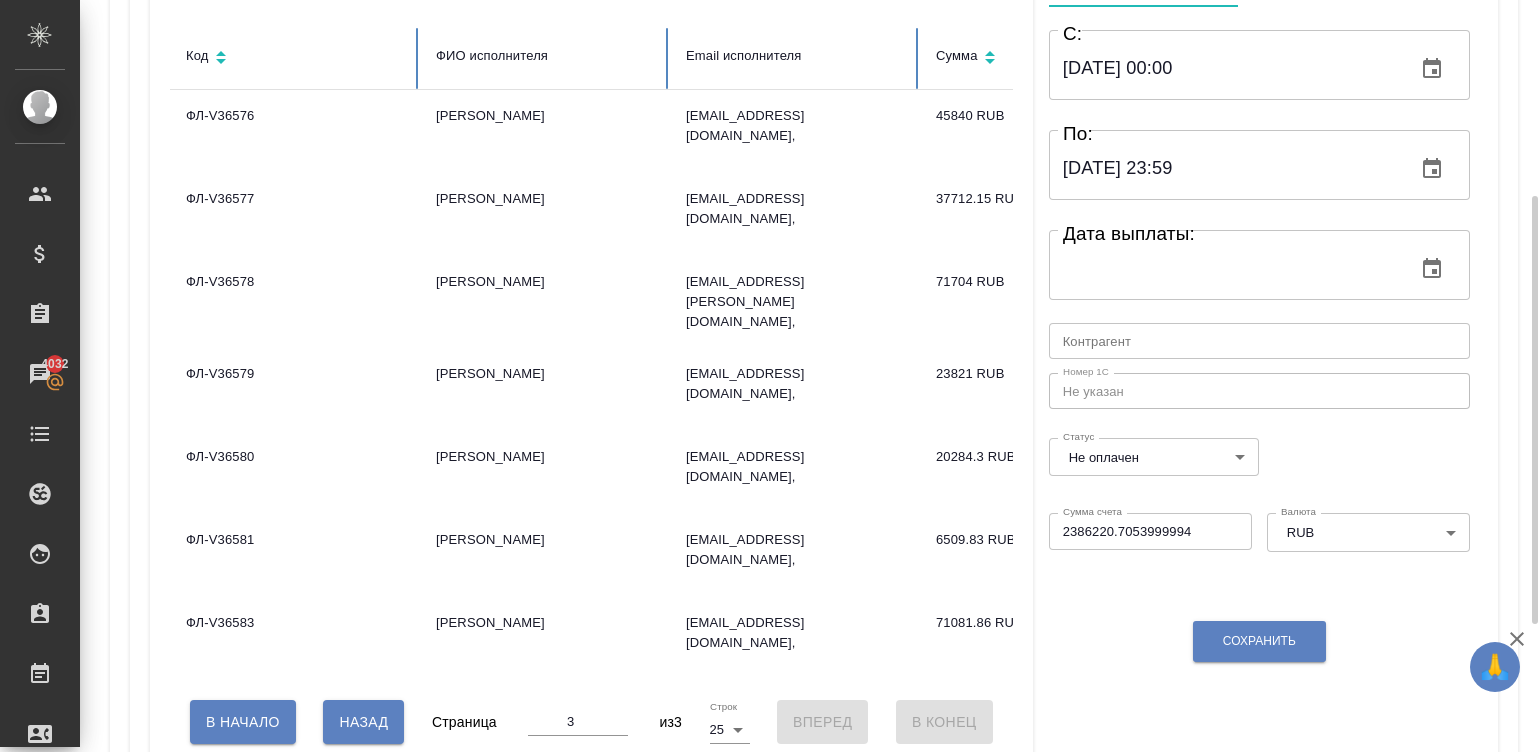 click on "Назад" at bounding box center (363, 722) 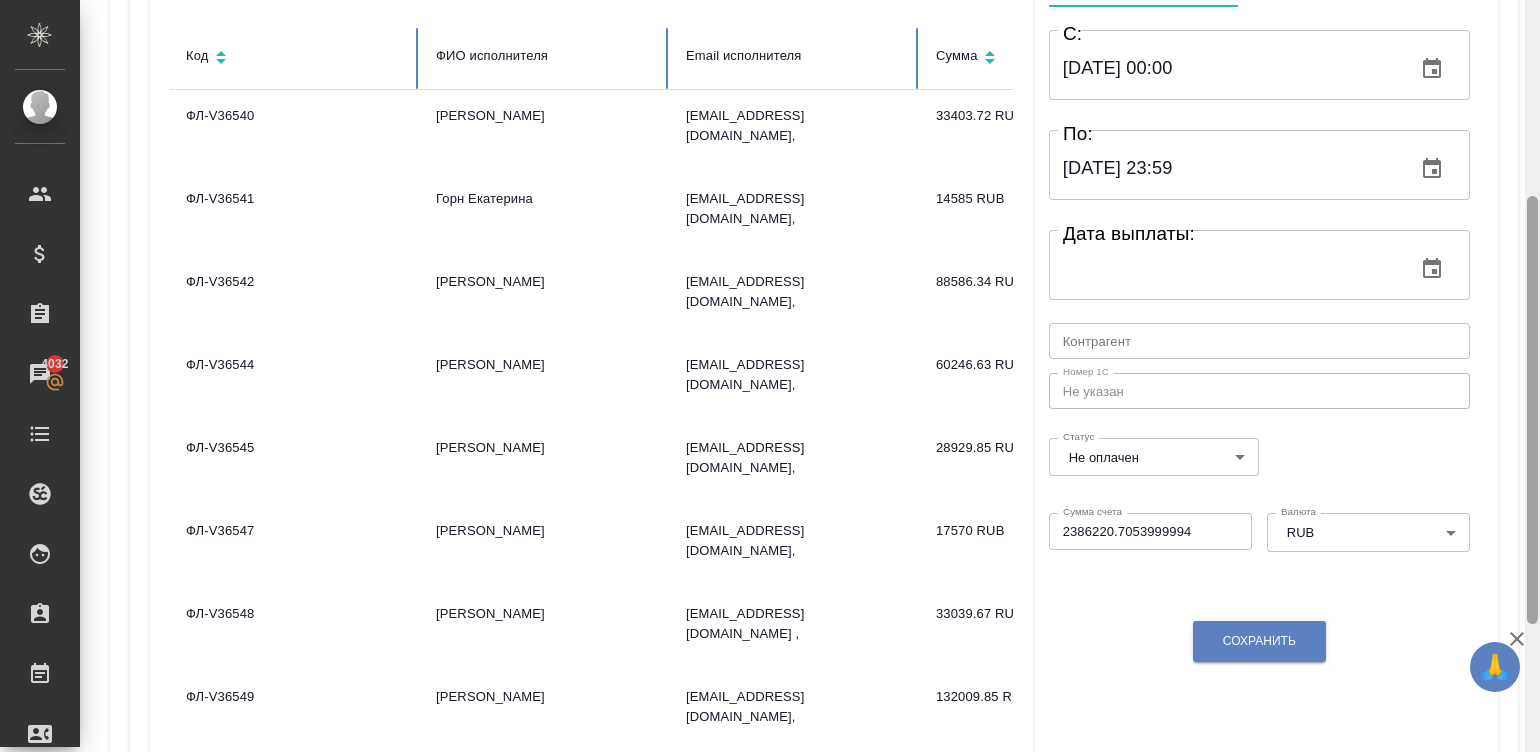 scroll, scrollTop: 1098, scrollLeft: 0, axis: vertical 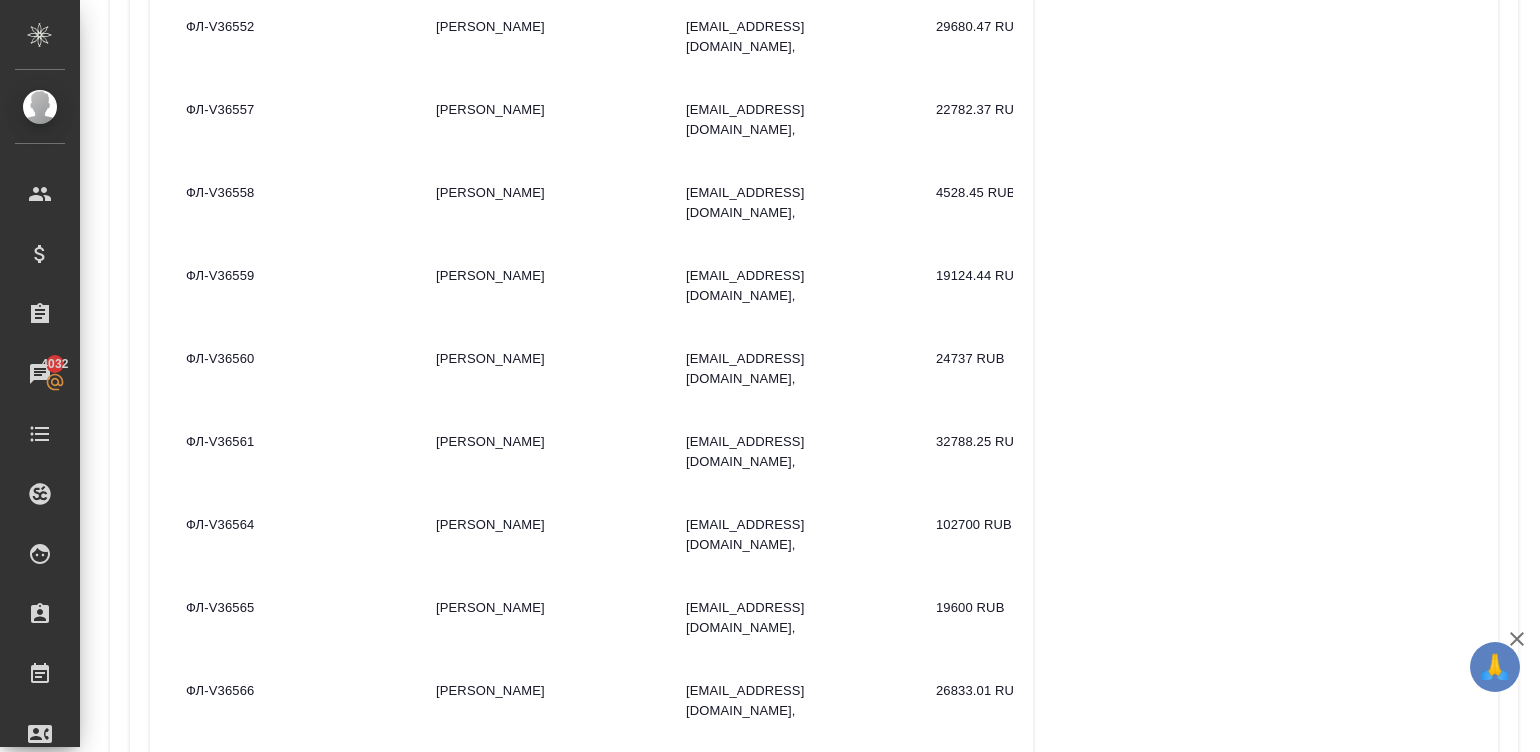 click at bounding box center [1532, -377] 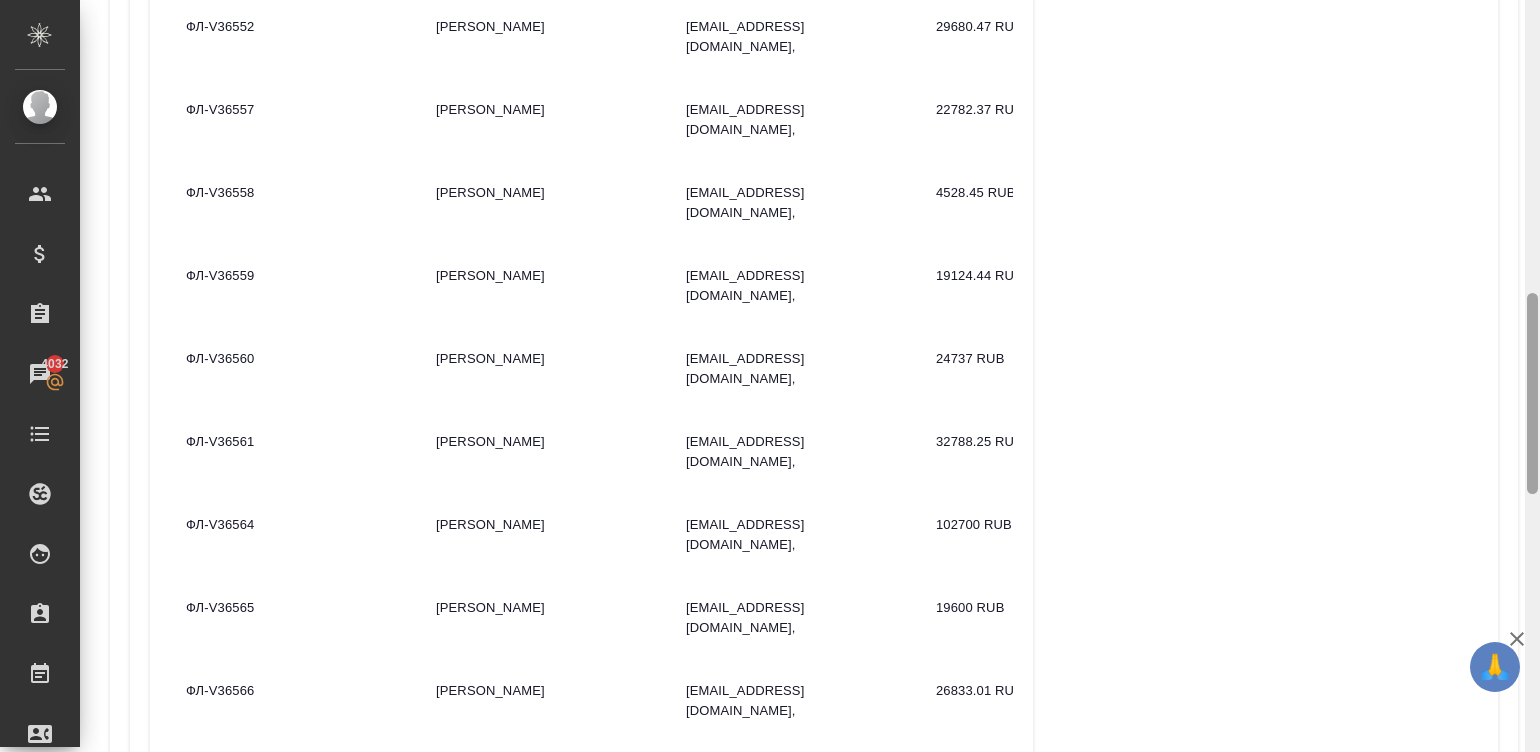 click at bounding box center [1532, 376] 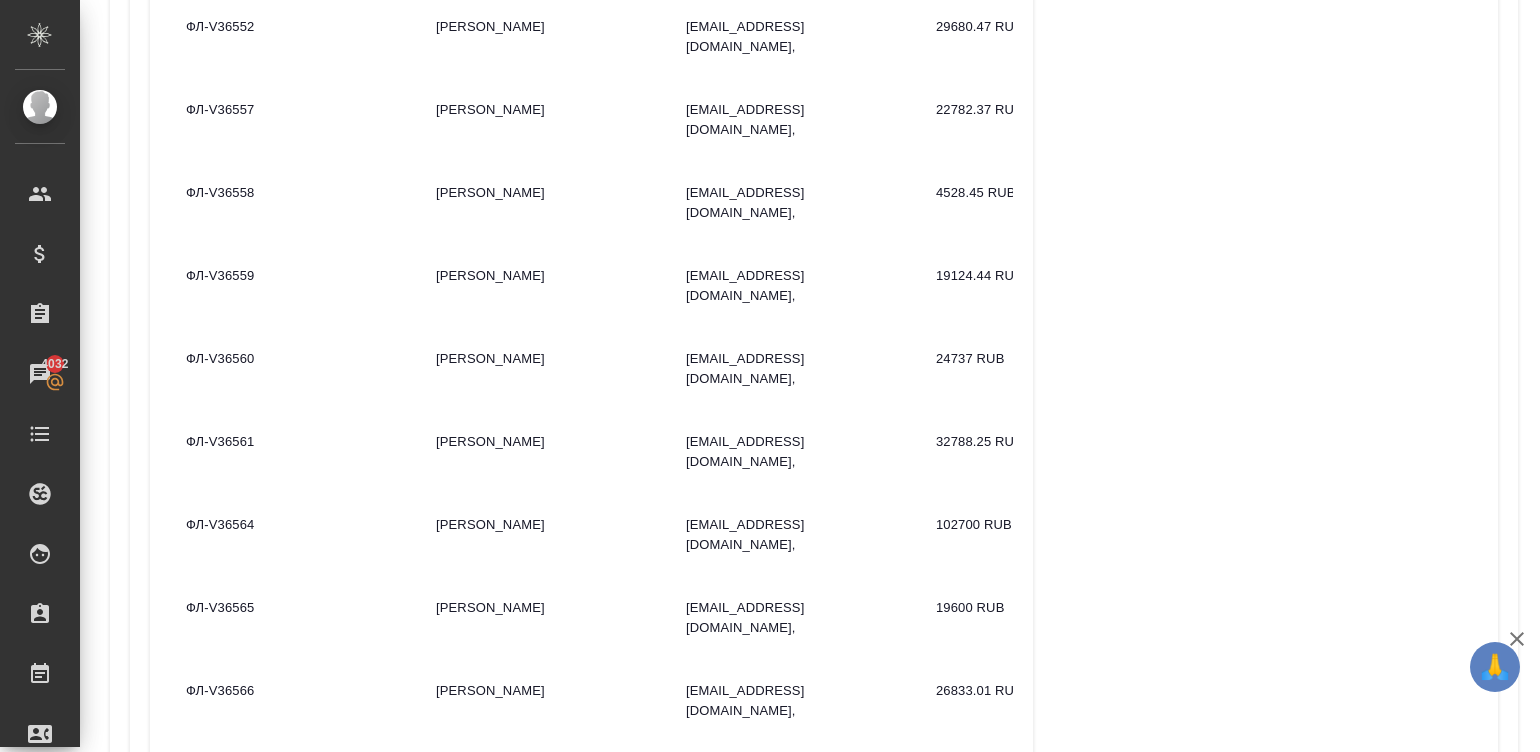scroll, scrollTop: 2065, scrollLeft: 0, axis: vertical 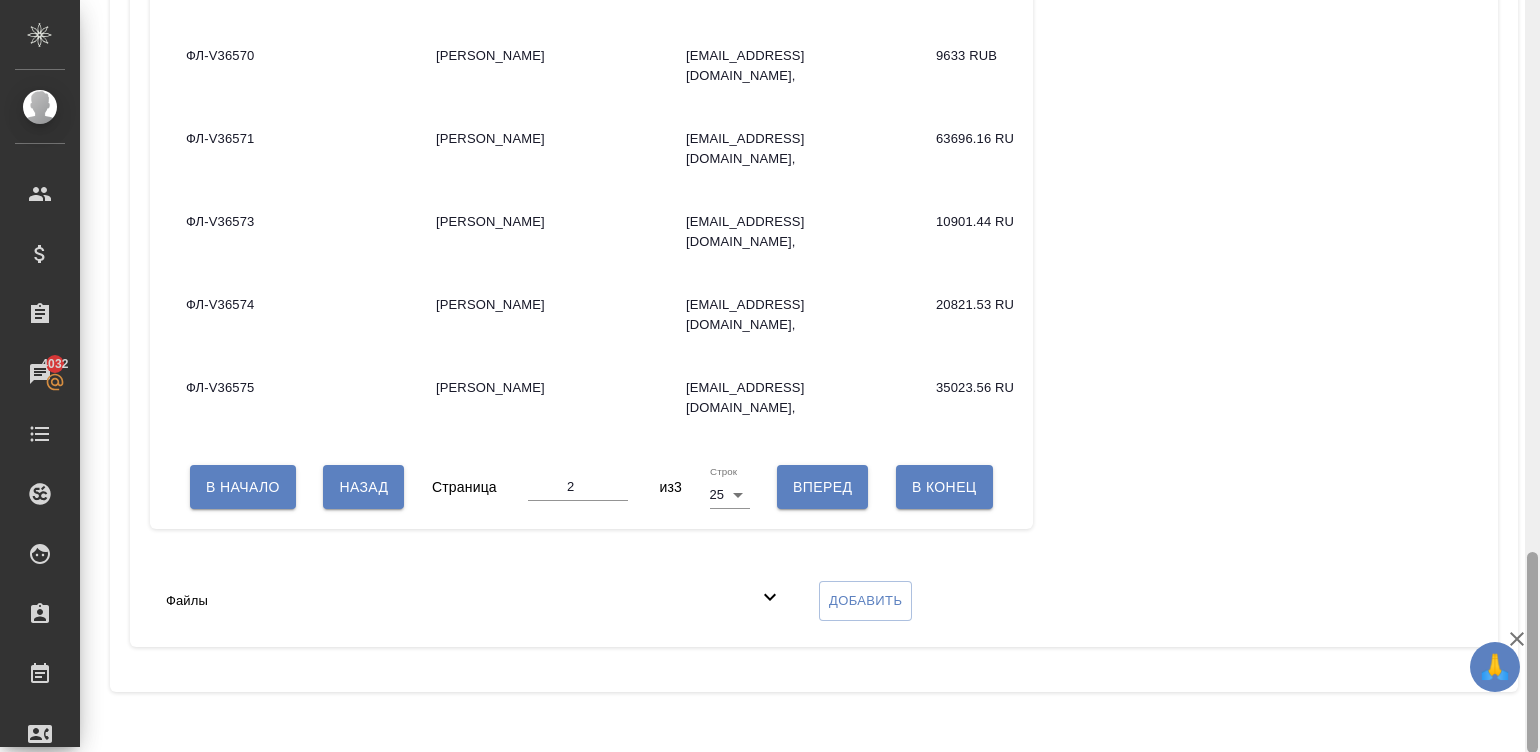 click at bounding box center [1532, 652] 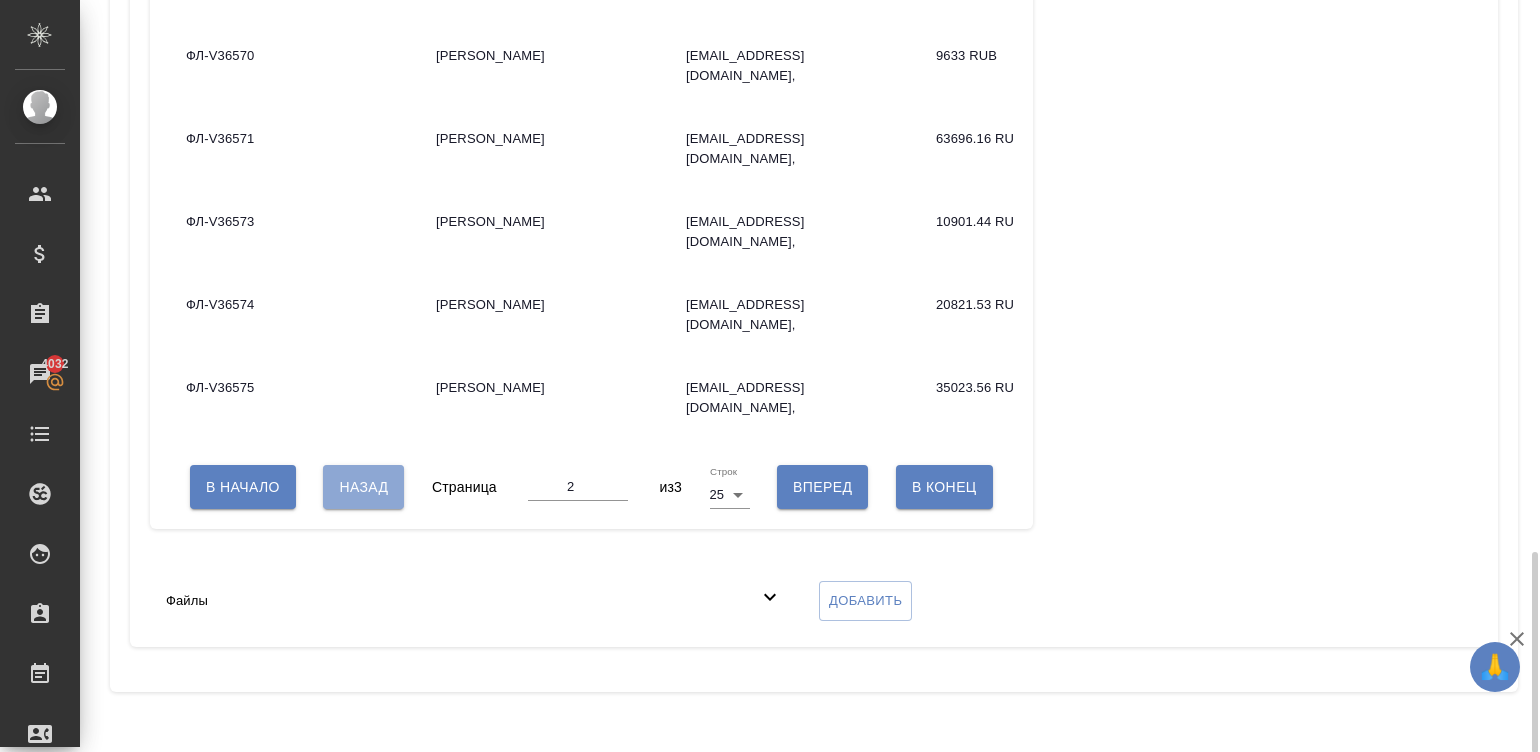 click on "Назад" at bounding box center [363, 487] 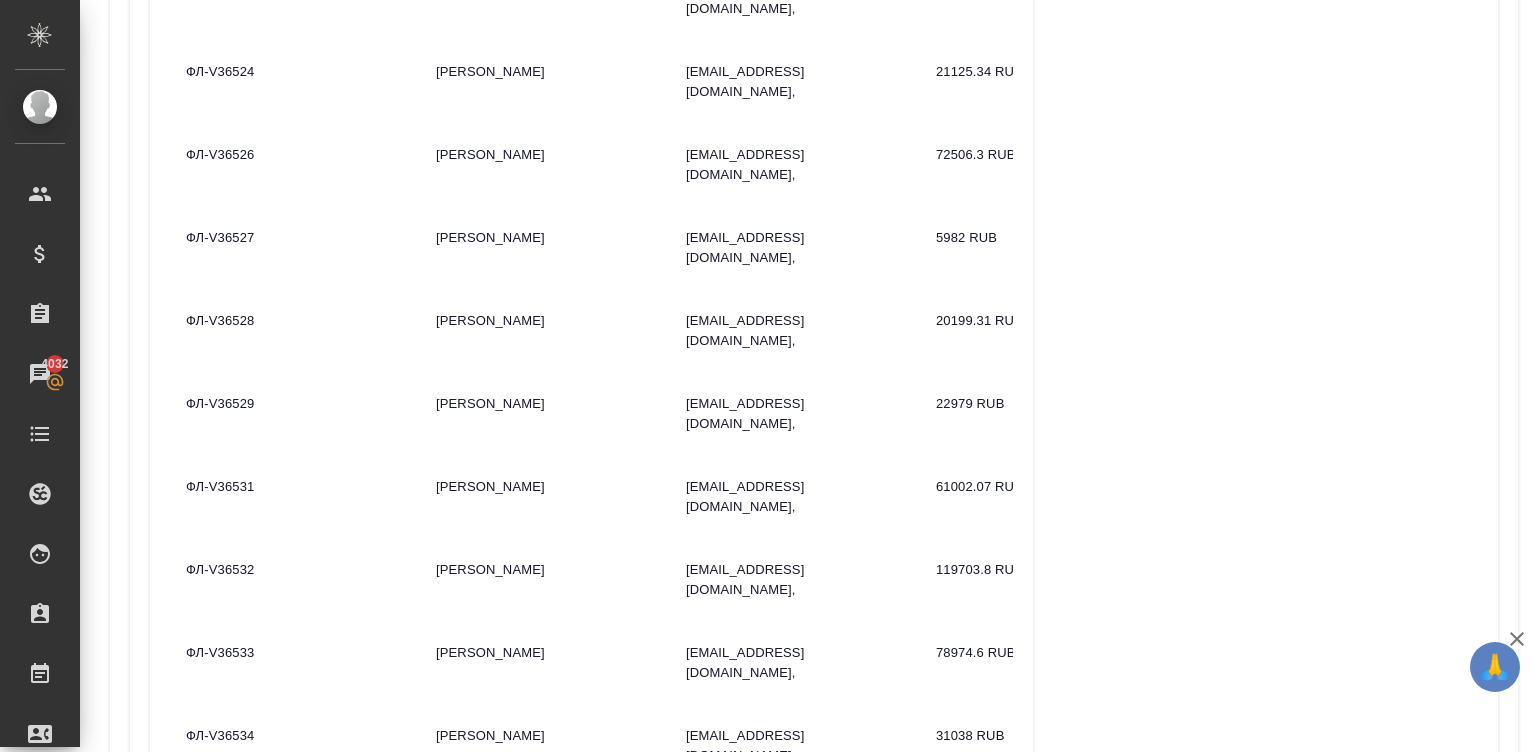 click at bounding box center [1532, 1130] 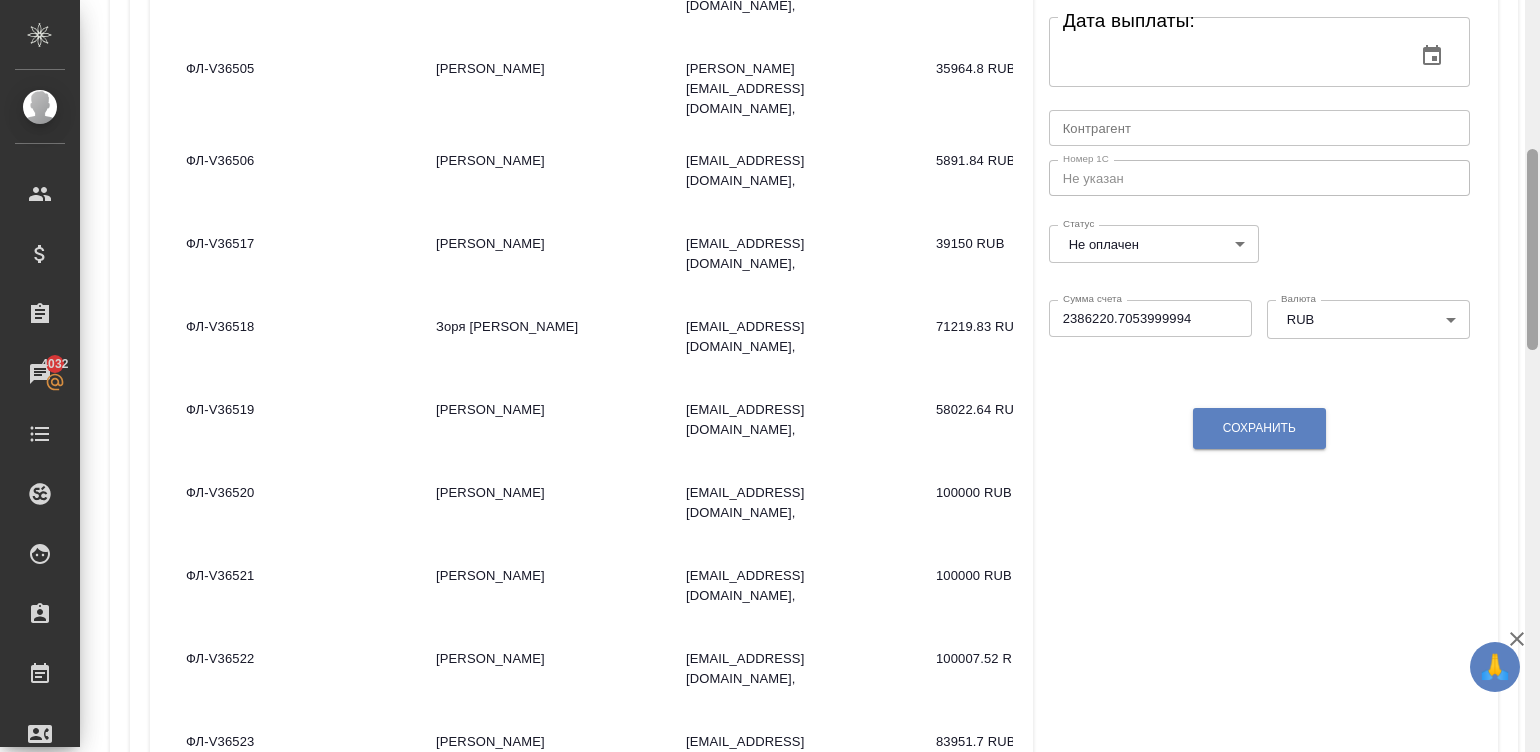 click at bounding box center [1532, 376] 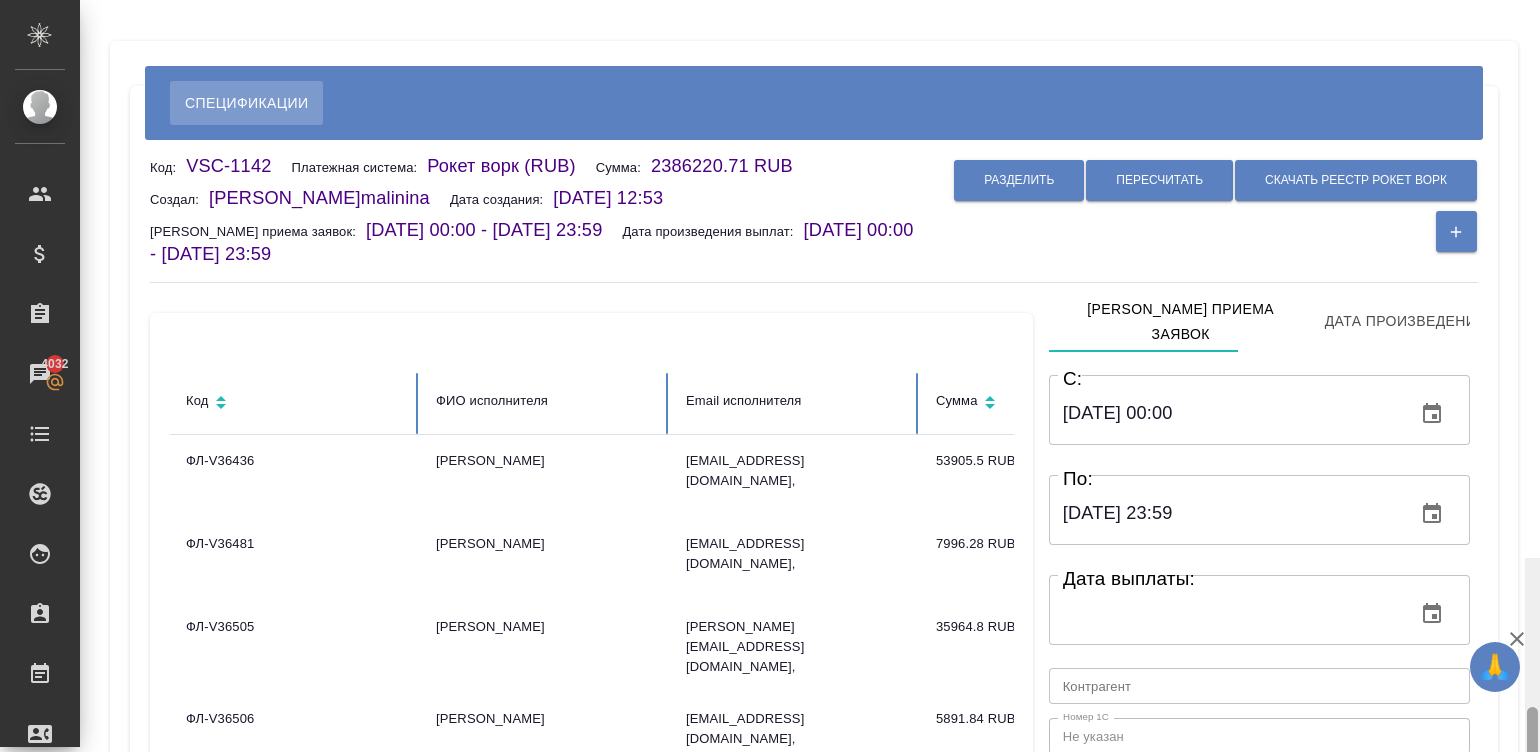 click at bounding box center [1532, 934] 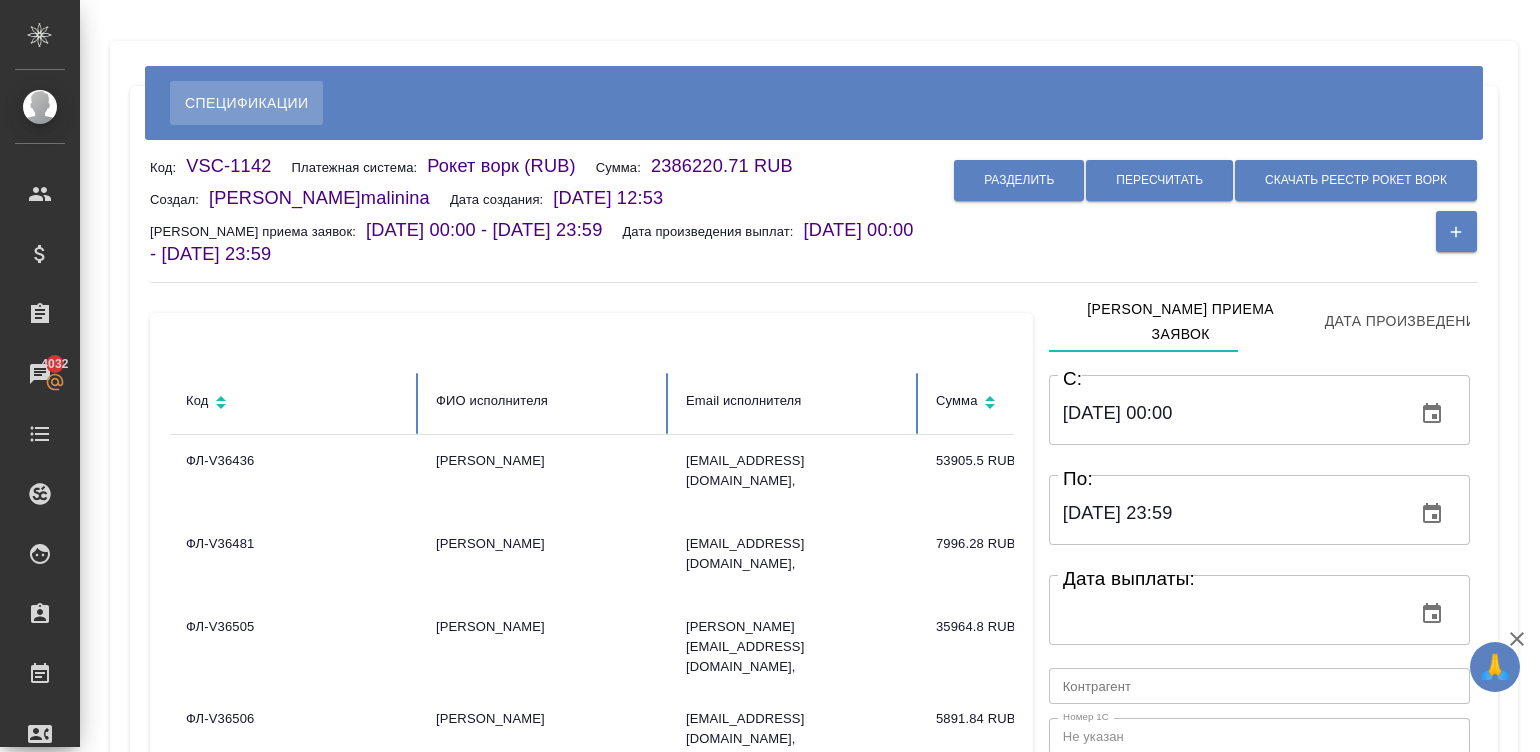 scroll, scrollTop: 753, scrollLeft: 0, axis: vertical 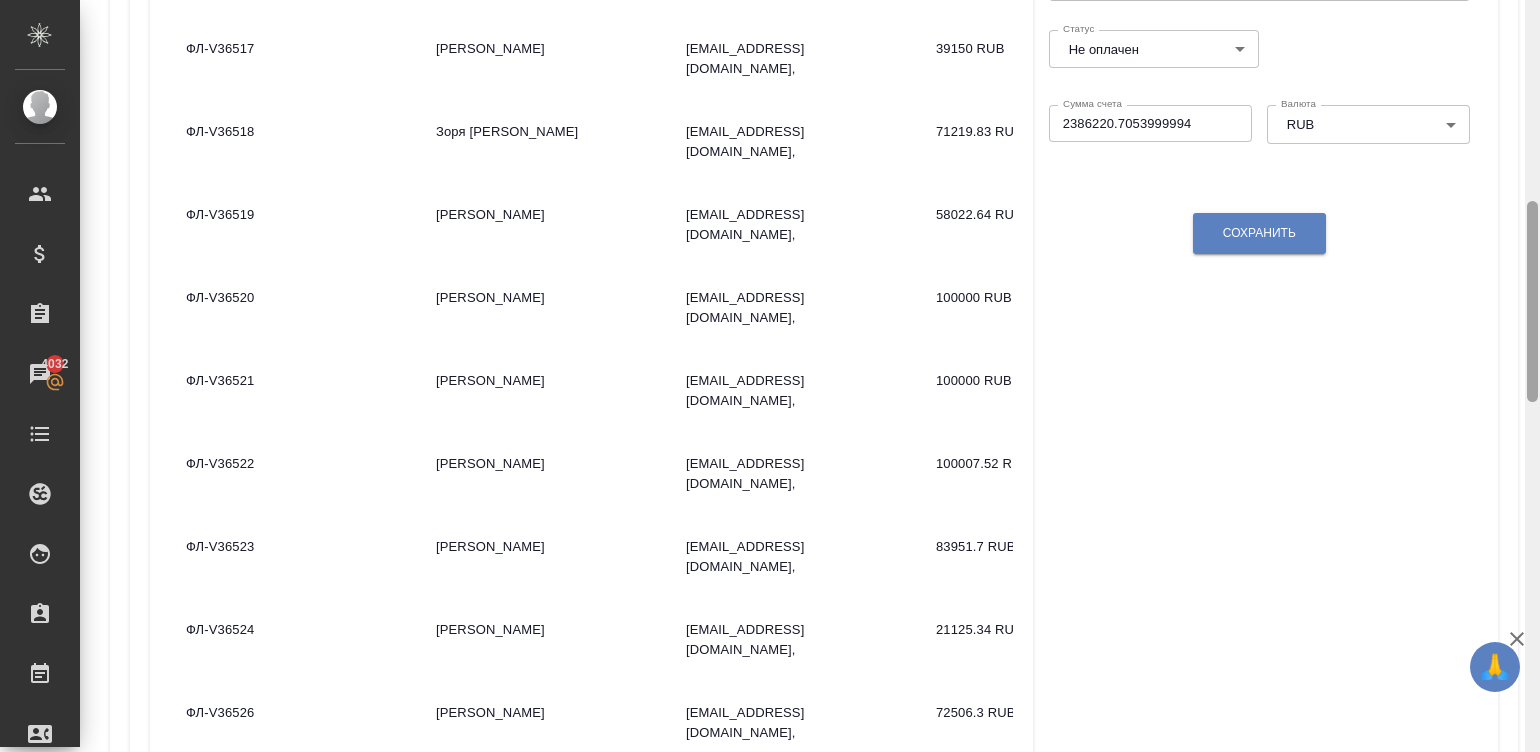 click at bounding box center (1532, 376) 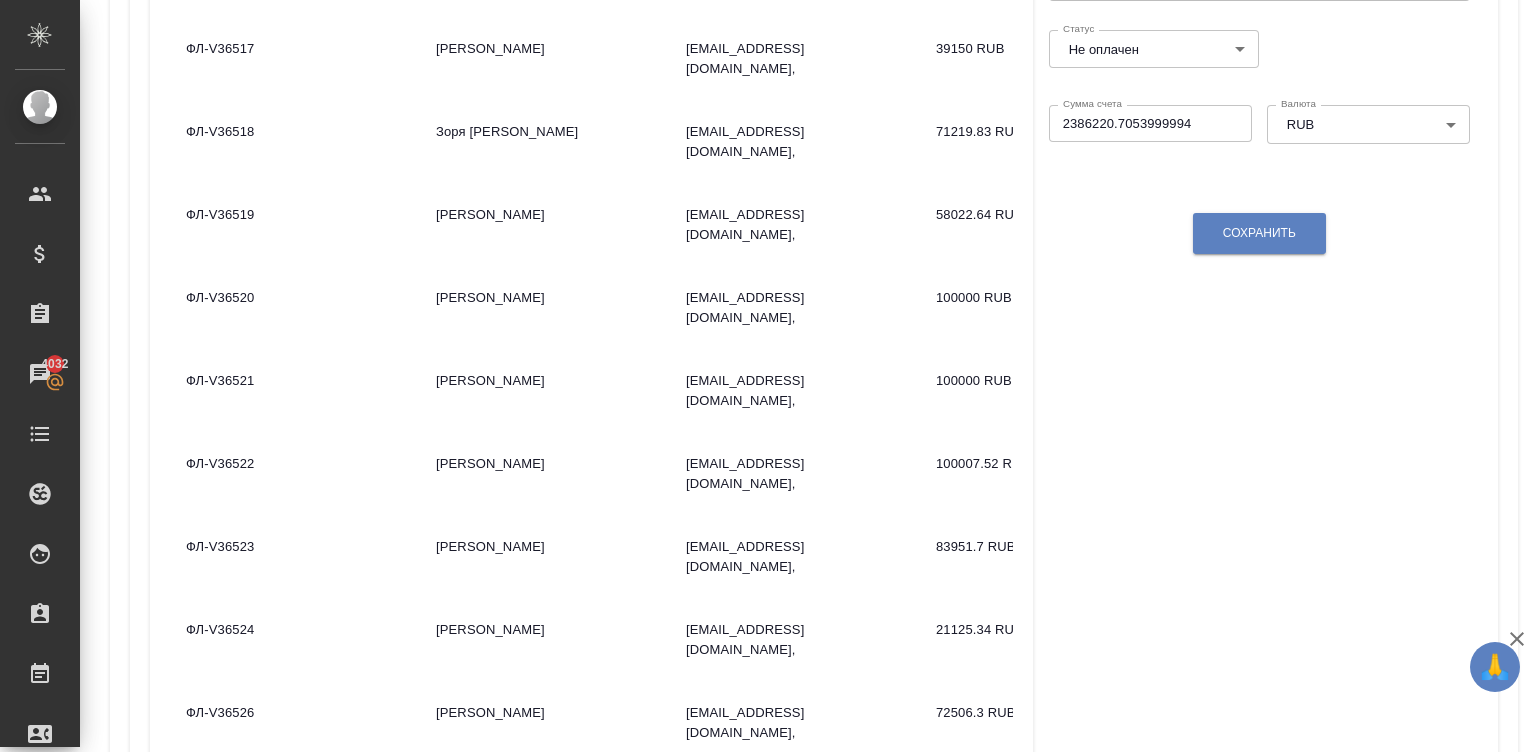 scroll, scrollTop: 1506, scrollLeft: 0, axis: vertical 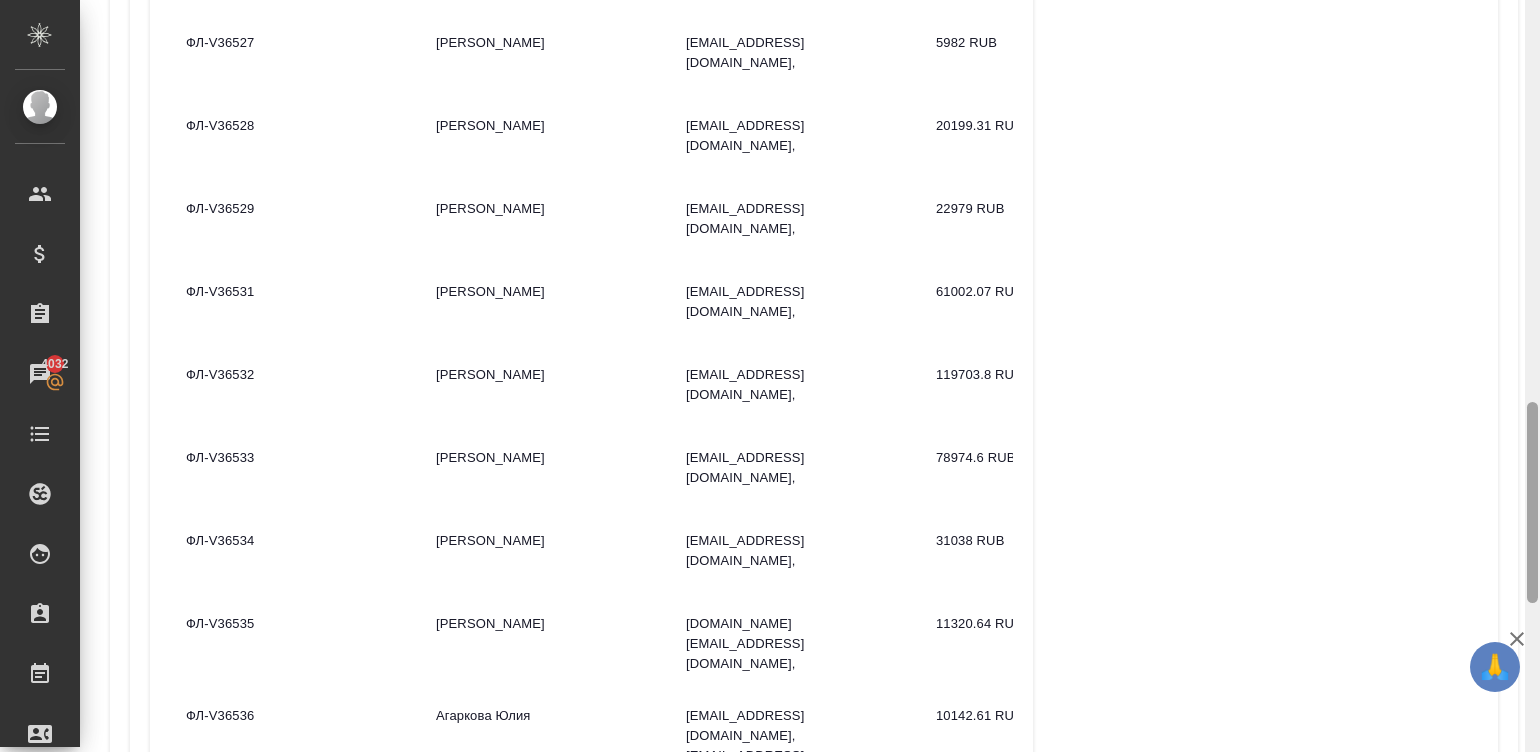 drag, startPoint x: 1525, startPoint y: 315, endPoint x: 1530, endPoint y: 246, distance: 69.18092 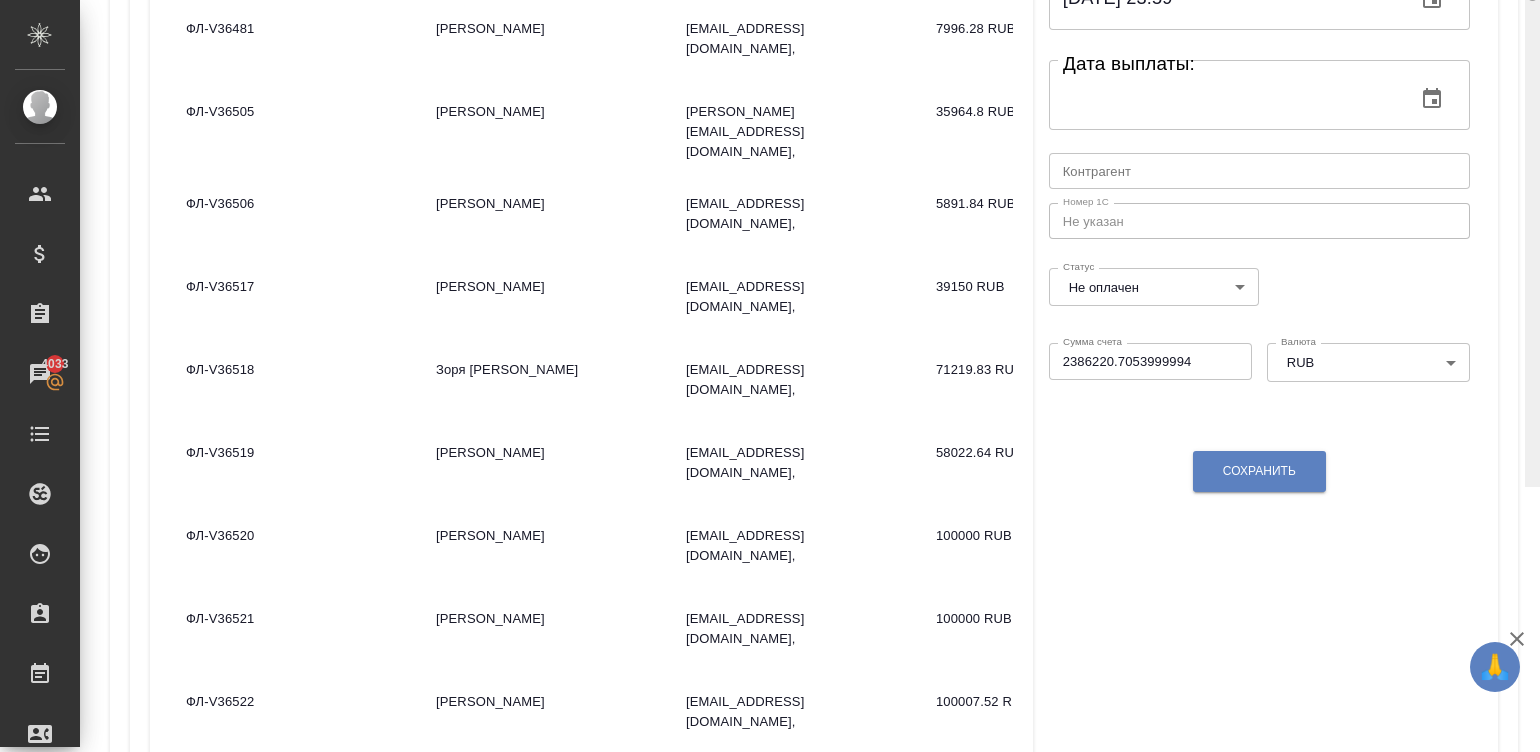 scroll, scrollTop: 249, scrollLeft: 0, axis: vertical 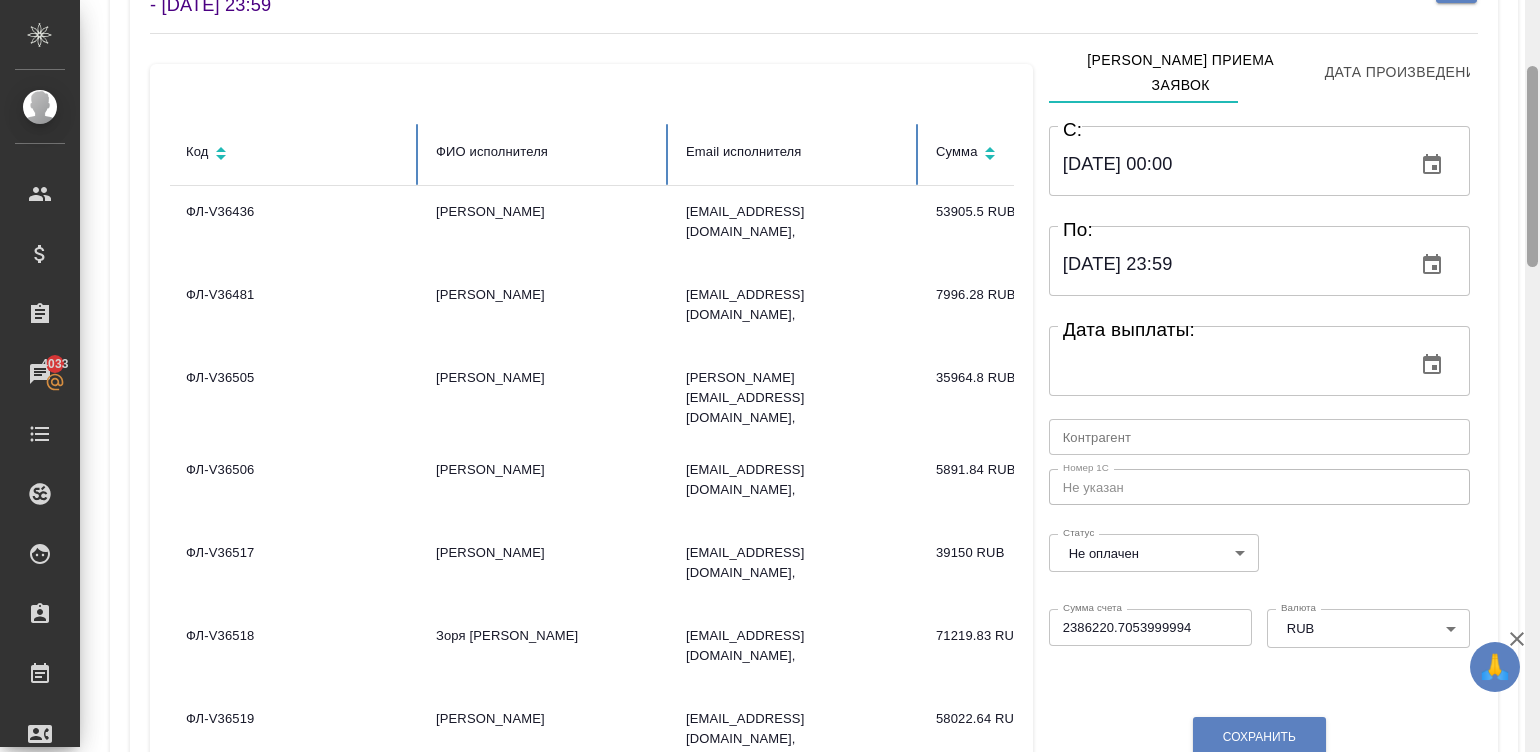 drag, startPoint x: 1534, startPoint y: 430, endPoint x: 1502, endPoint y: 94, distance: 337.52036 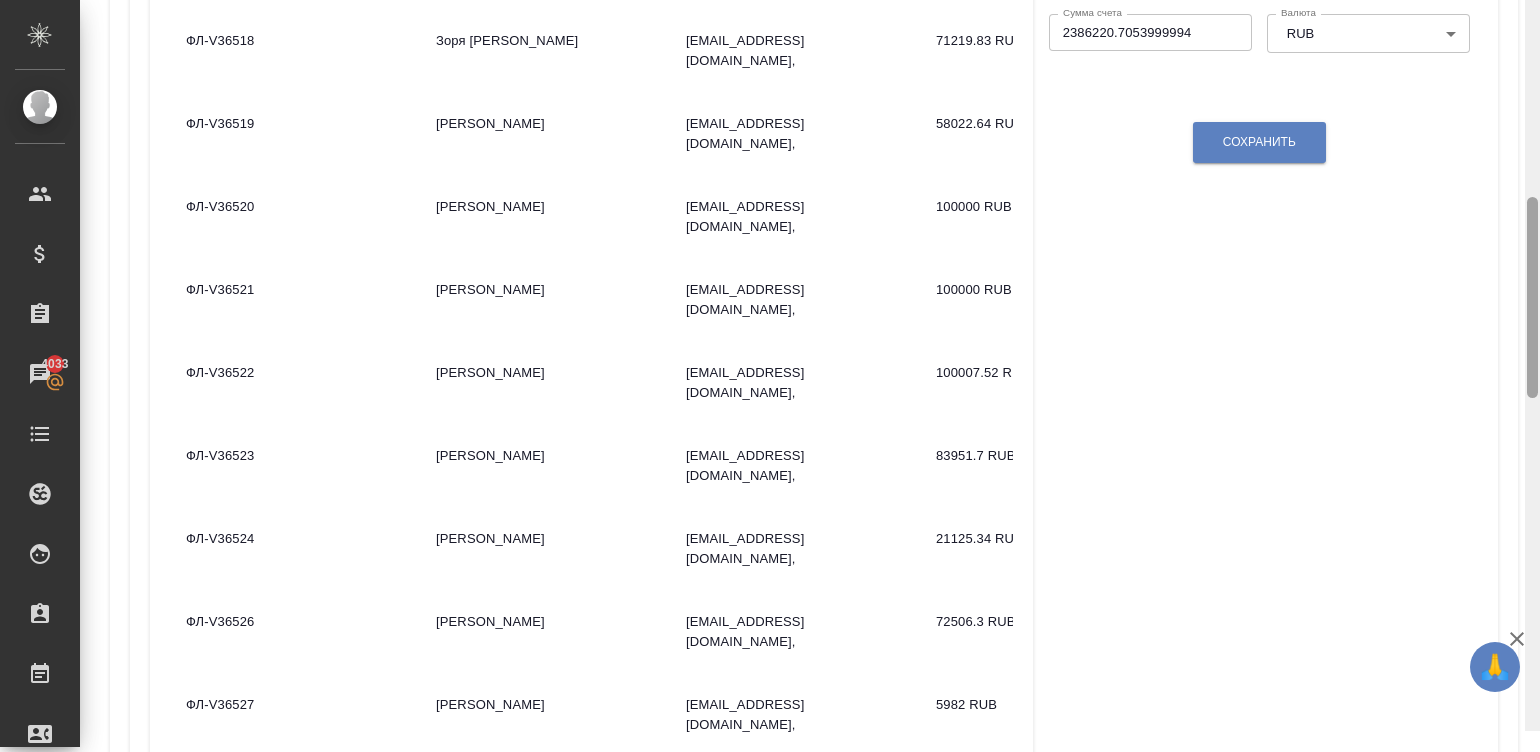 scroll, scrollTop: 870, scrollLeft: 0, axis: vertical 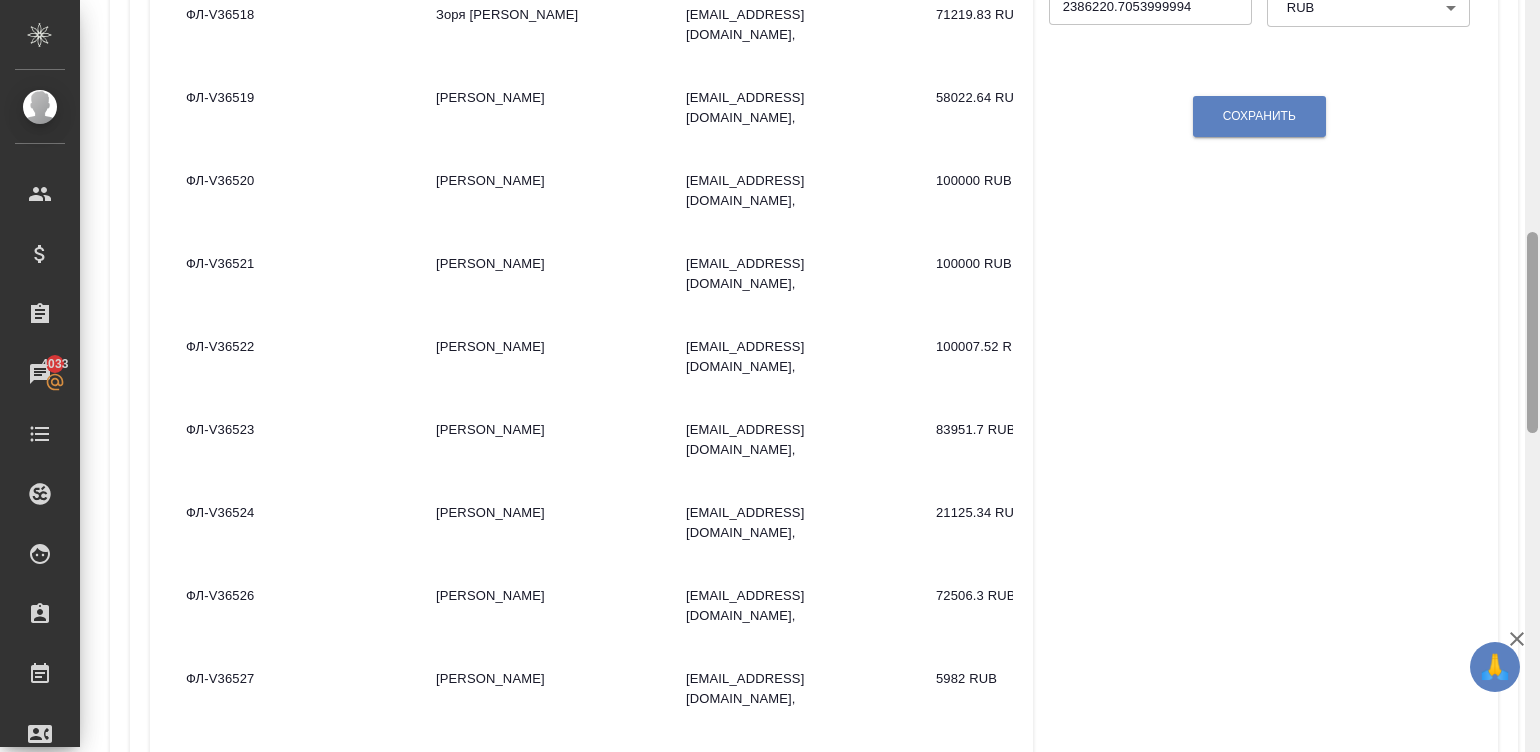 drag, startPoint x: 1528, startPoint y: 104, endPoint x: 1564, endPoint y: 270, distance: 169.85876 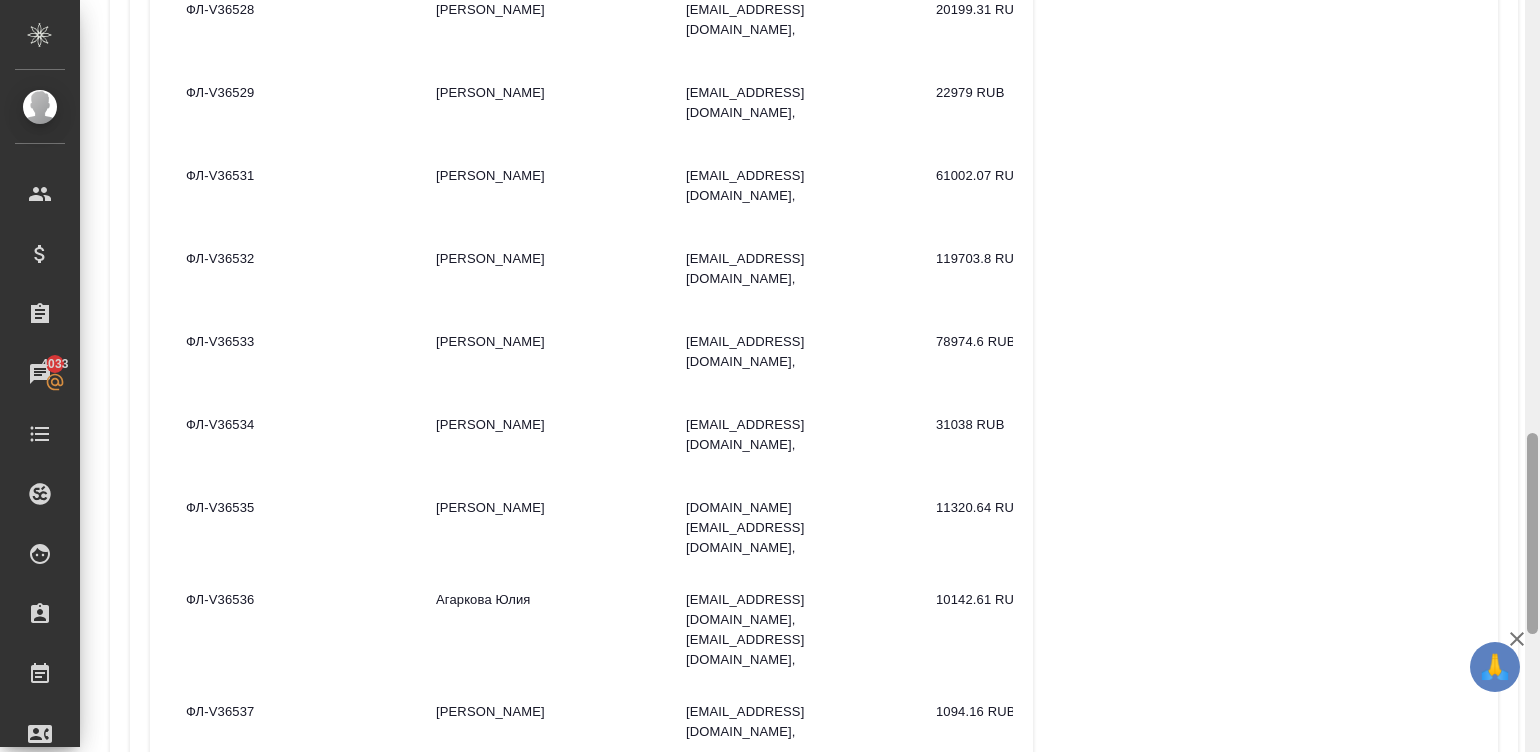 scroll, scrollTop: 1652, scrollLeft: 0, axis: vertical 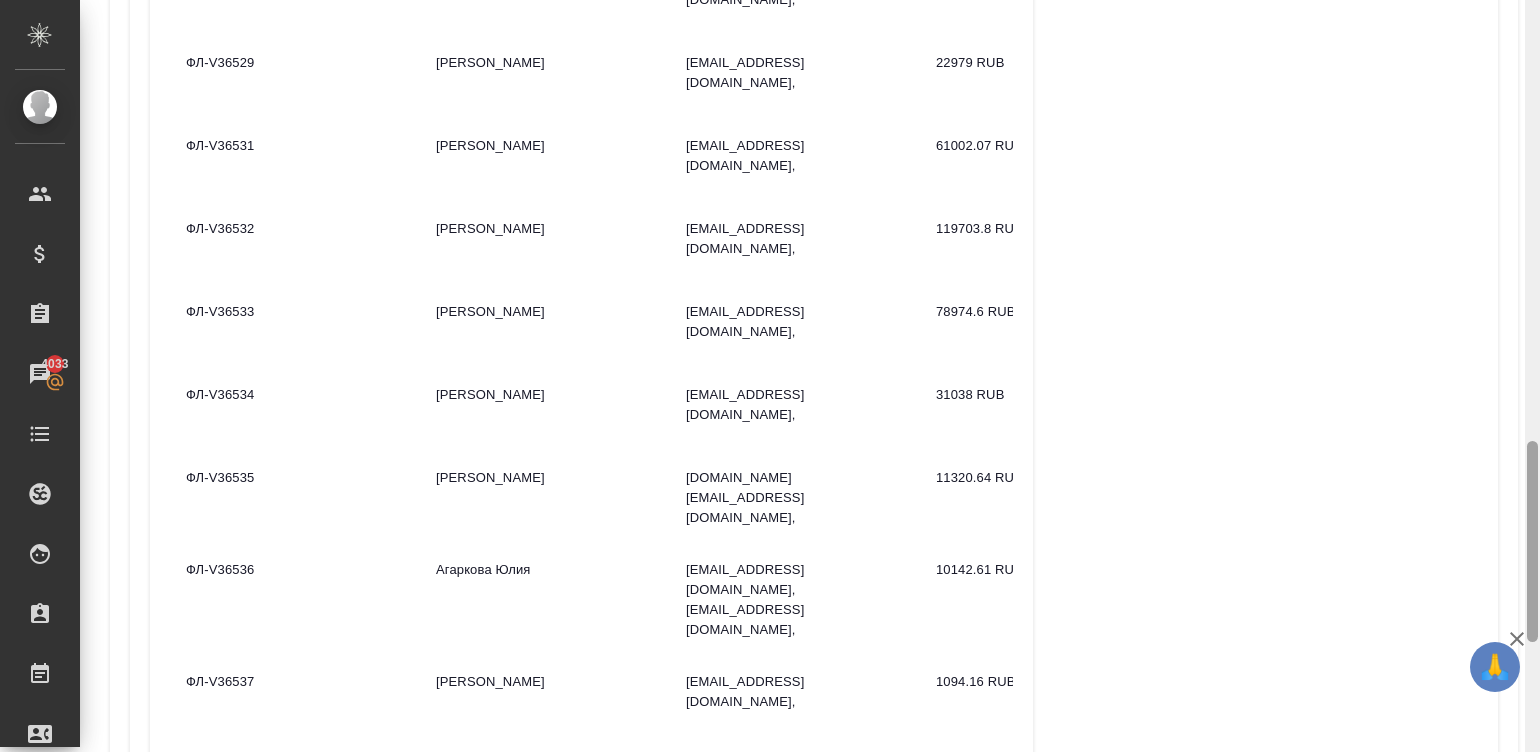 drag, startPoint x: 1530, startPoint y: 405, endPoint x: 1594, endPoint y: 614, distance: 218.5795 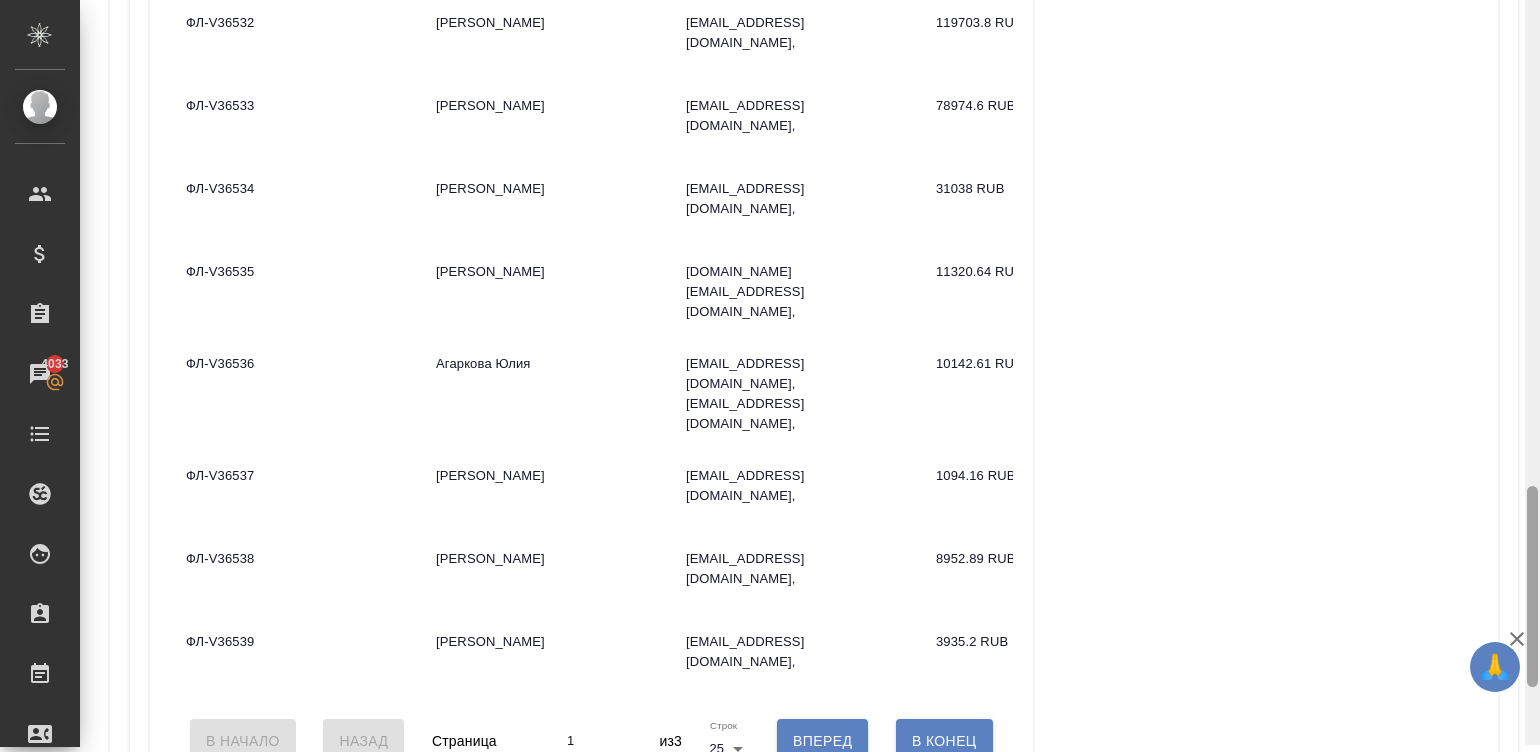 scroll, scrollTop: 1865, scrollLeft: 0, axis: vertical 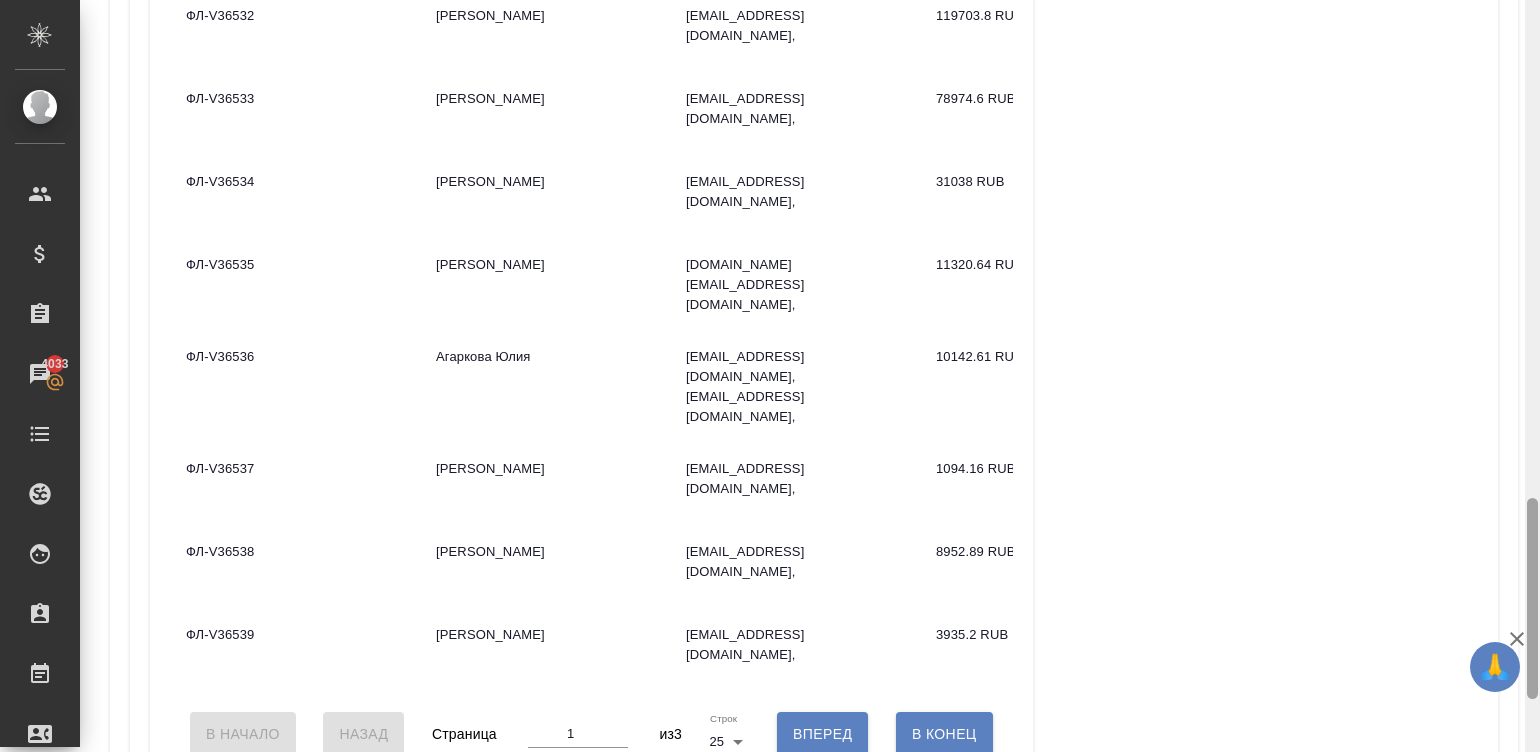drag, startPoint x: 1535, startPoint y: 483, endPoint x: 1540, endPoint y: 540, distance: 57.21888 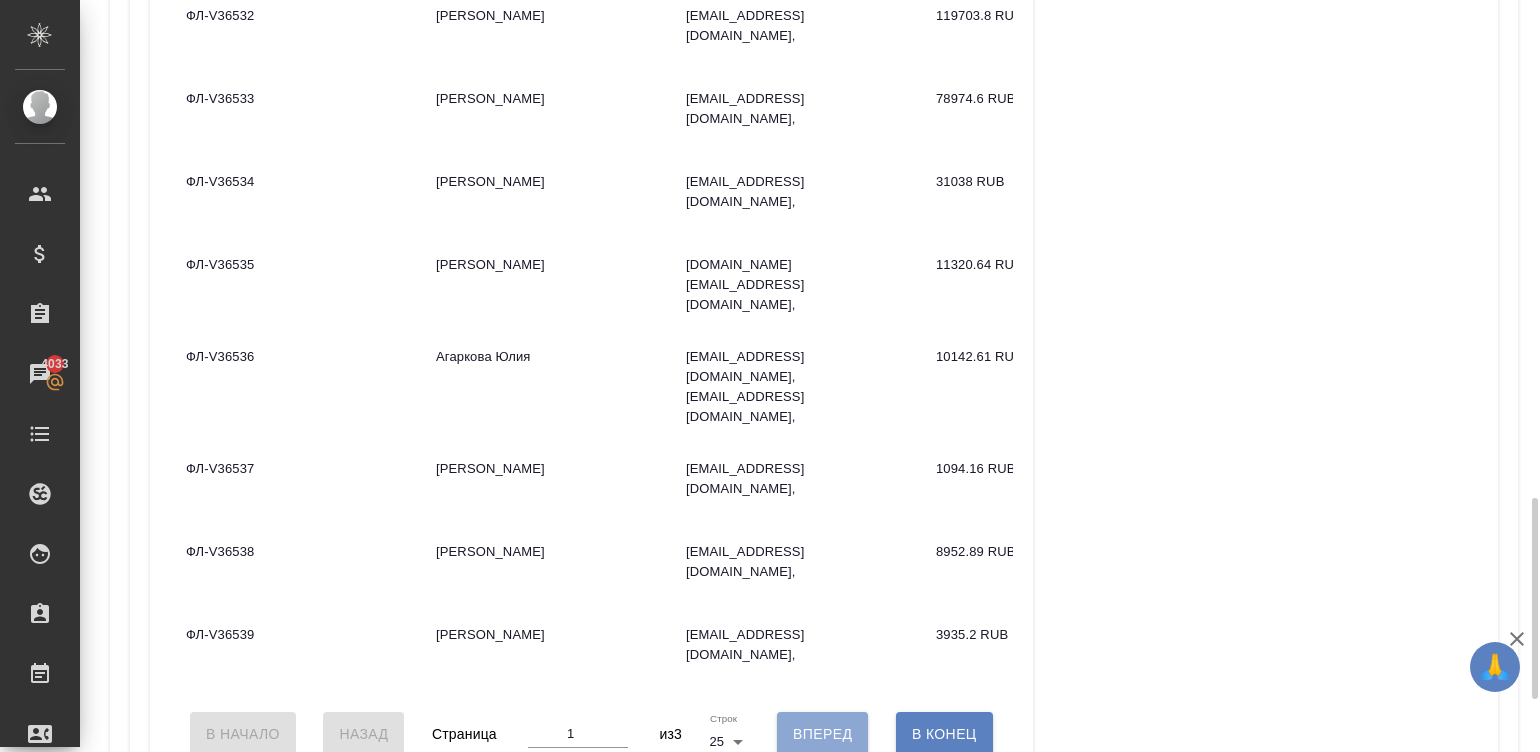click on "Вперед" at bounding box center [822, 734] 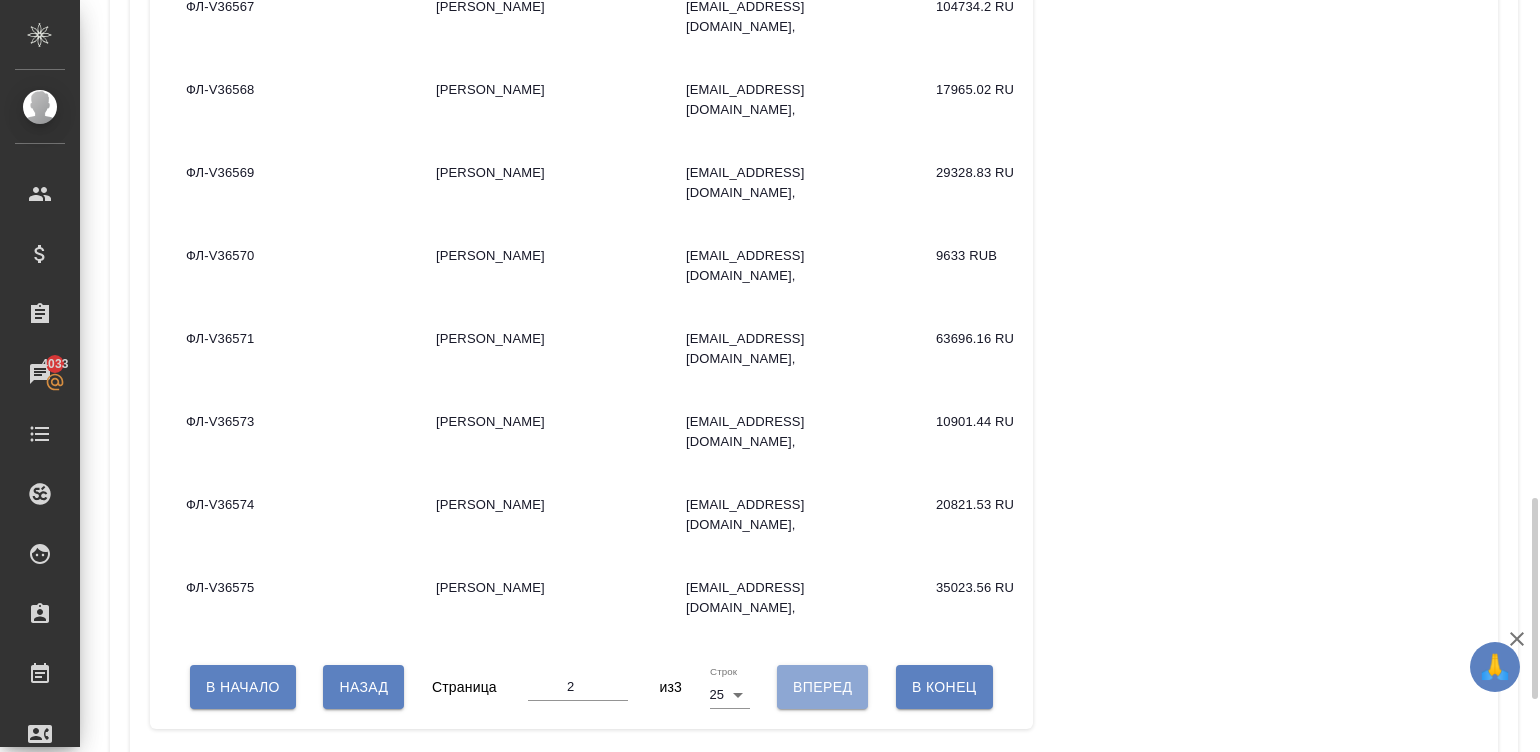 click on "Вперед" at bounding box center (822, 687) 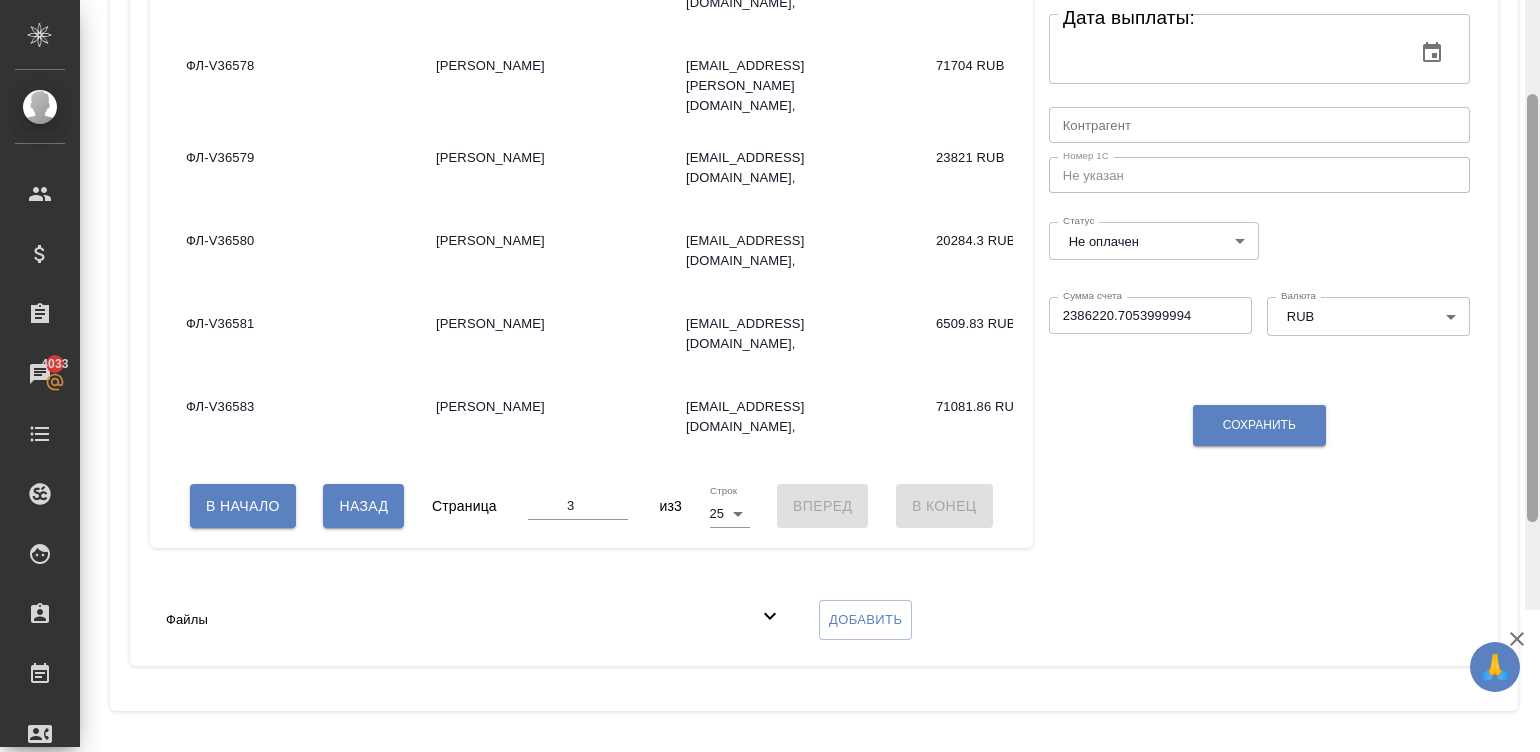 scroll, scrollTop: 571, scrollLeft: 0, axis: vertical 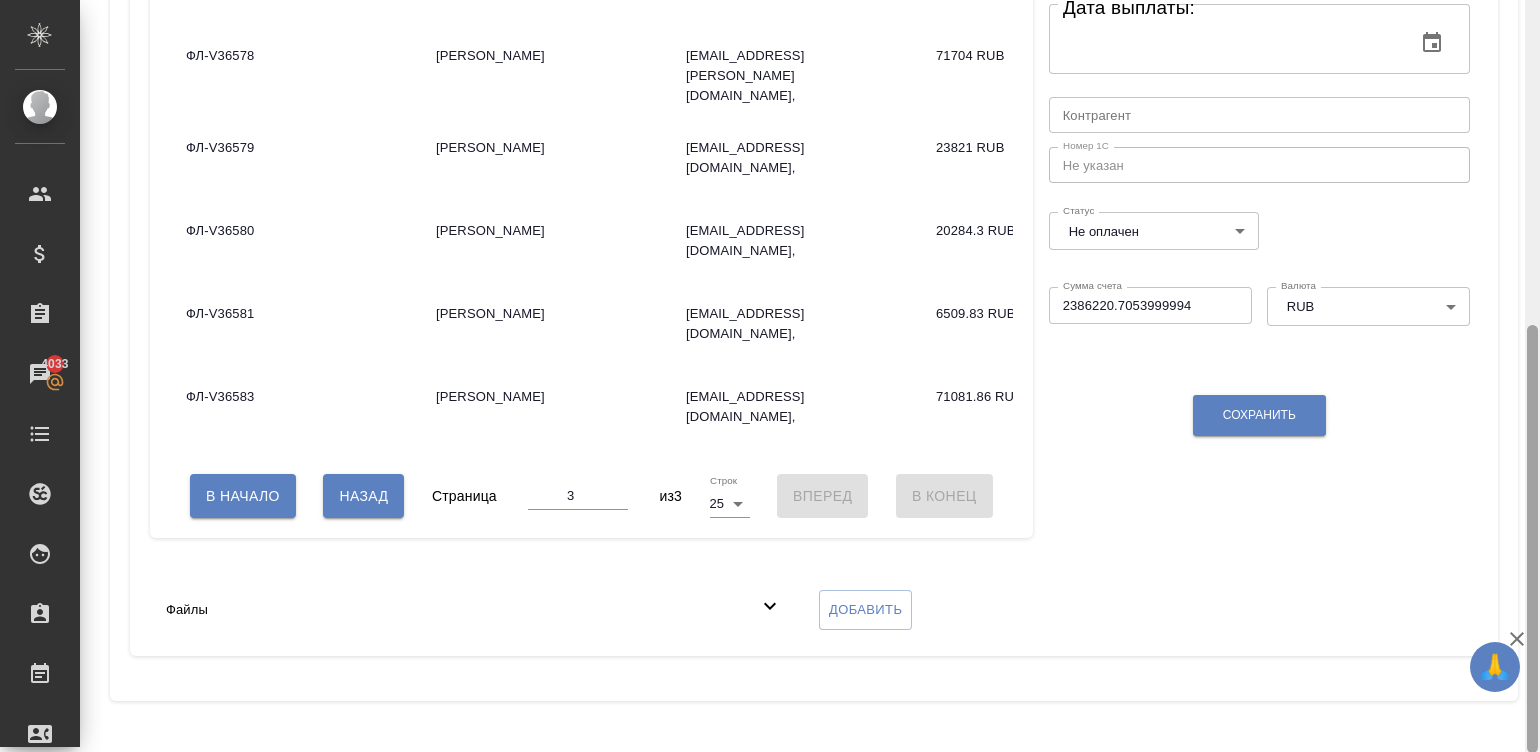 drag, startPoint x: 1528, startPoint y: 550, endPoint x: 1445, endPoint y: 210, distance: 349.98428 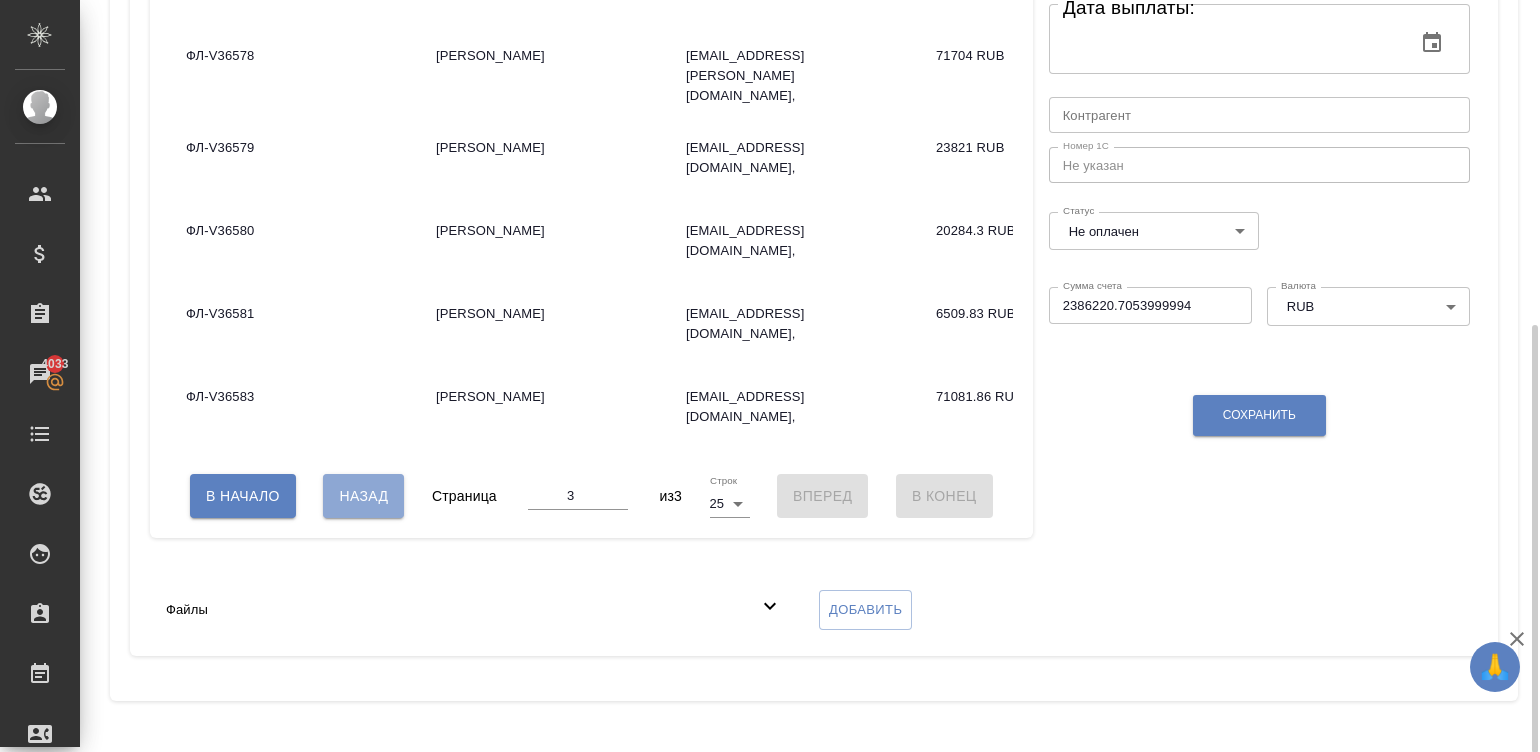 click on "Назад" at bounding box center [363, 496] 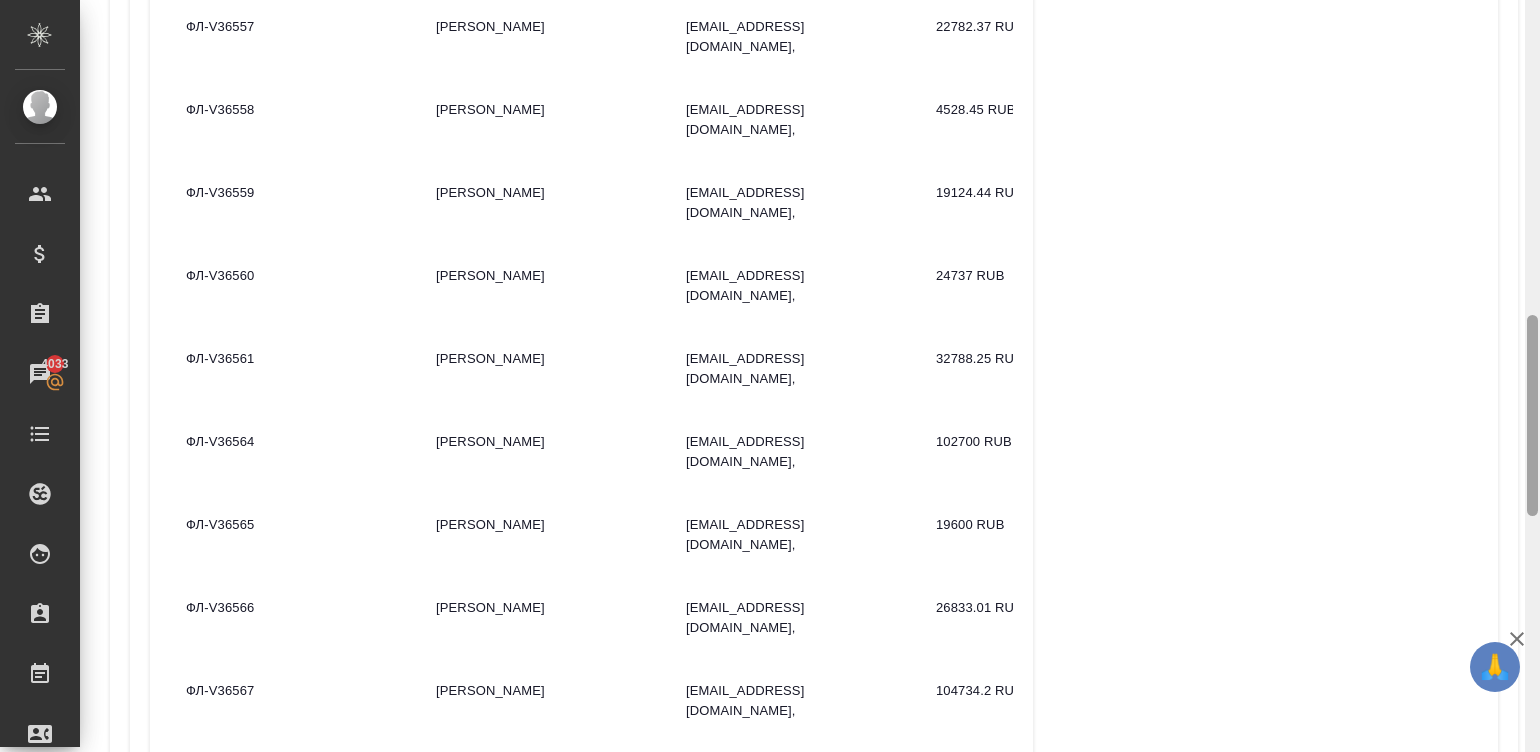 scroll, scrollTop: 1272, scrollLeft: 0, axis: vertical 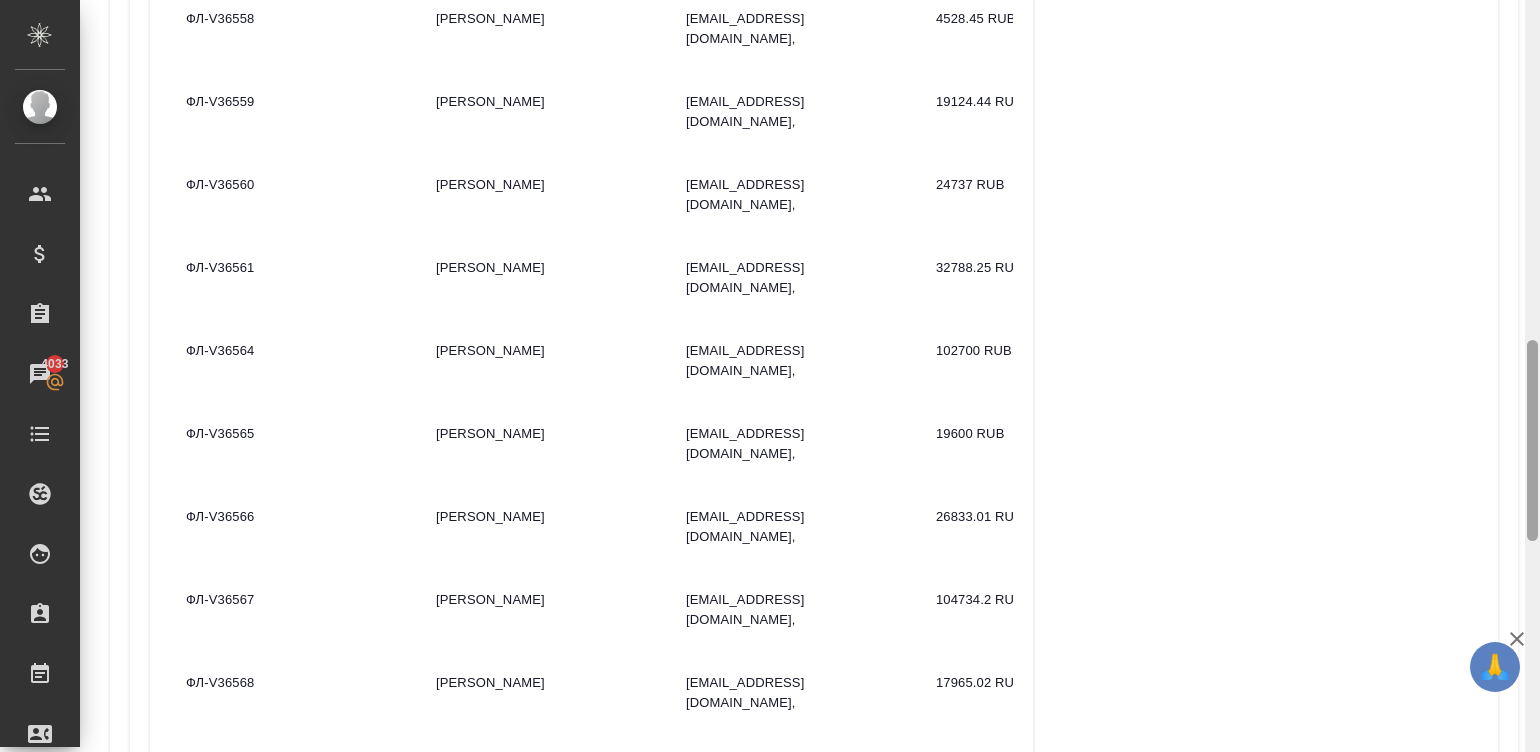 drag, startPoint x: 1530, startPoint y: 407, endPoint x: 1594, endPoint y: 806, distance: 404.10025 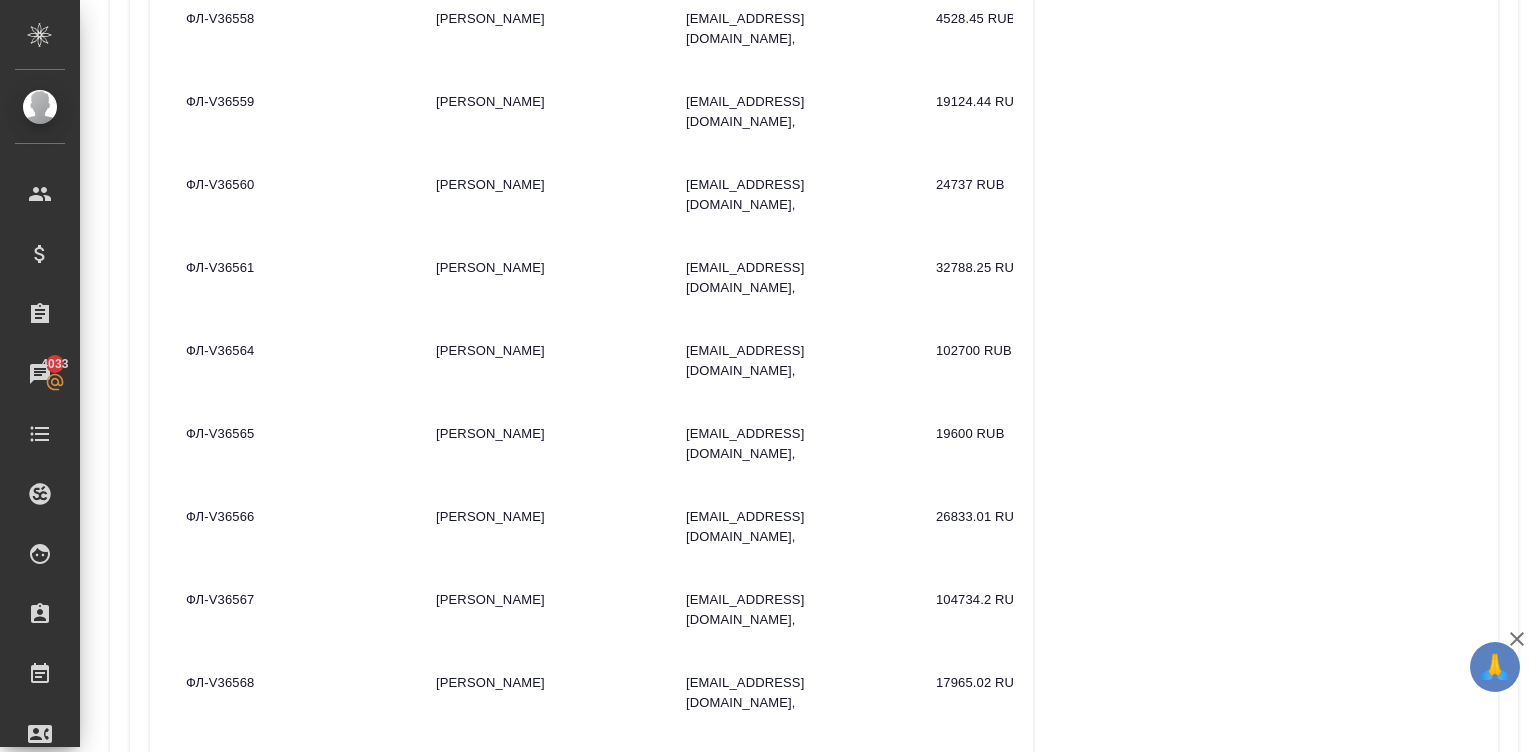 scroll, scrollTop: 1795, scrollLeft: 0, axis: vertical 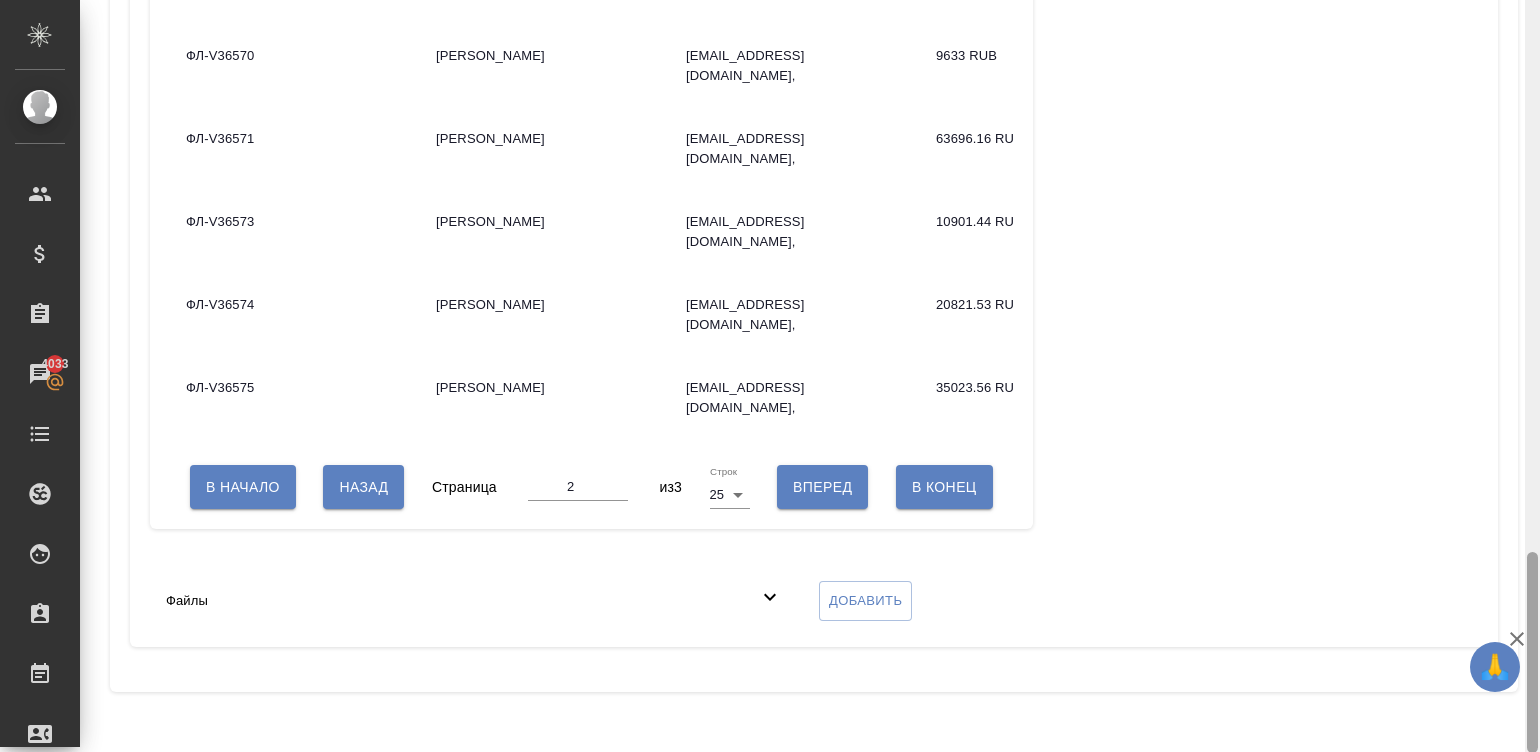 drag, startPoint x: 1530, startPoint y: 551, endPoint x: 1545, endPoint y: 660, distance: 110.02727 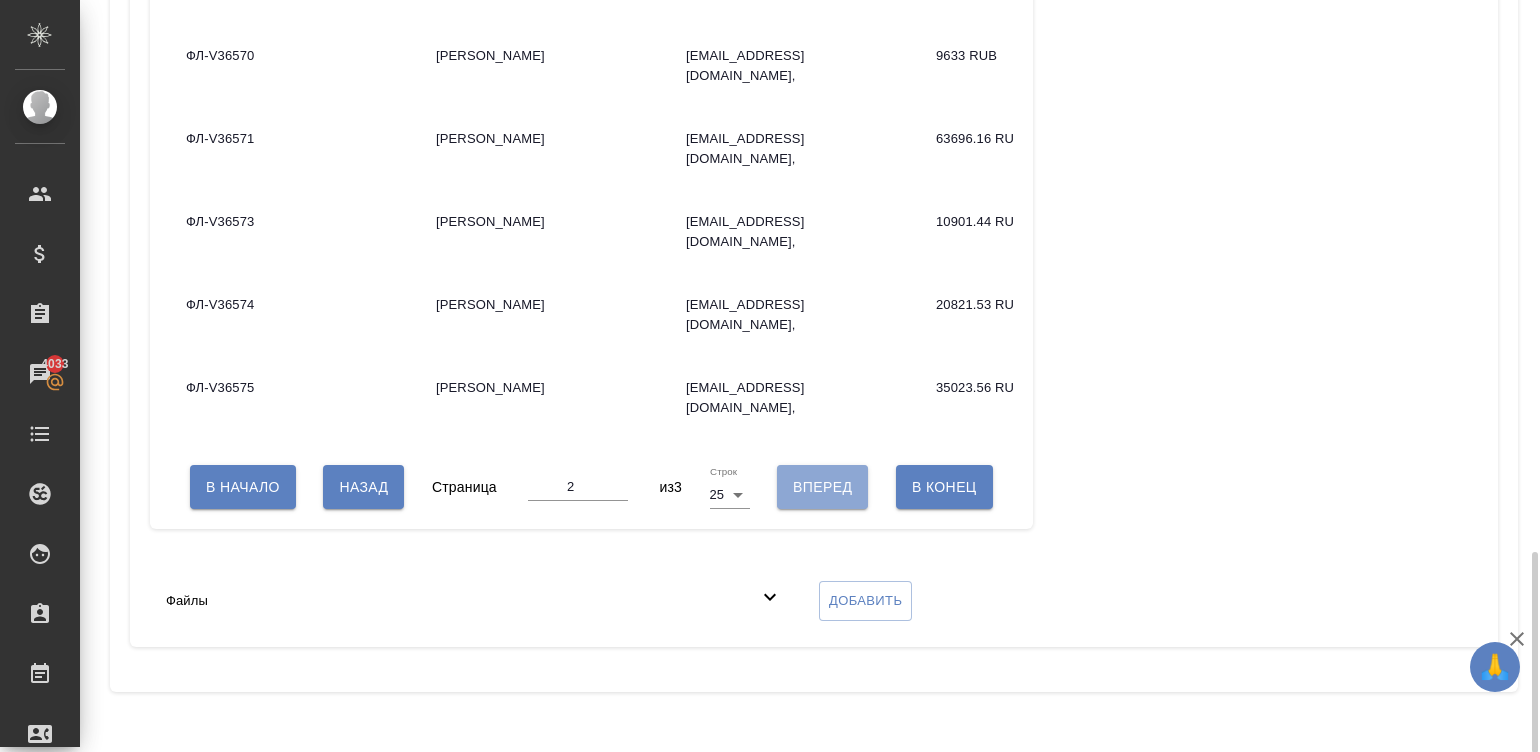 click on "Вперед" at bounding box center [822, 487] 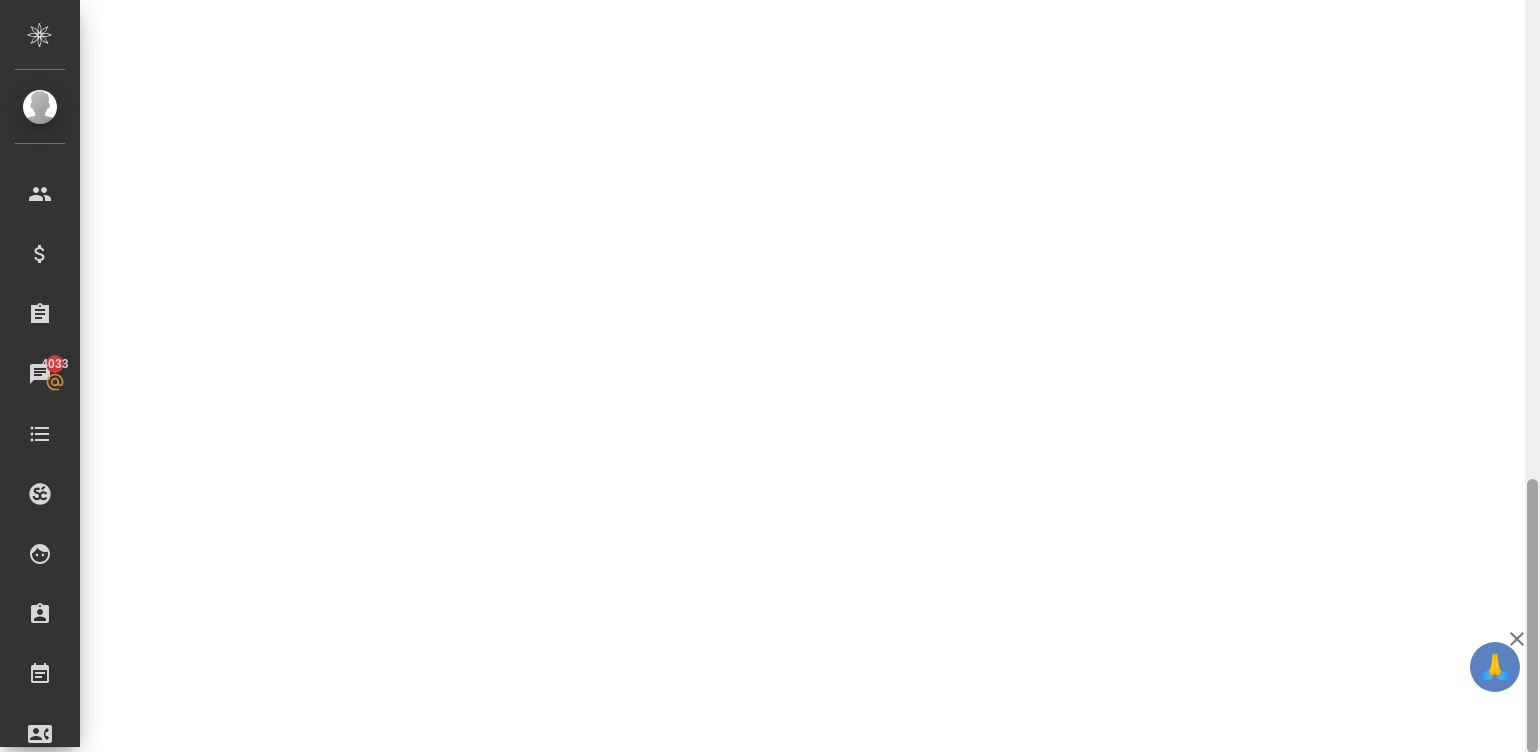click at bounding box center [1532, 376] 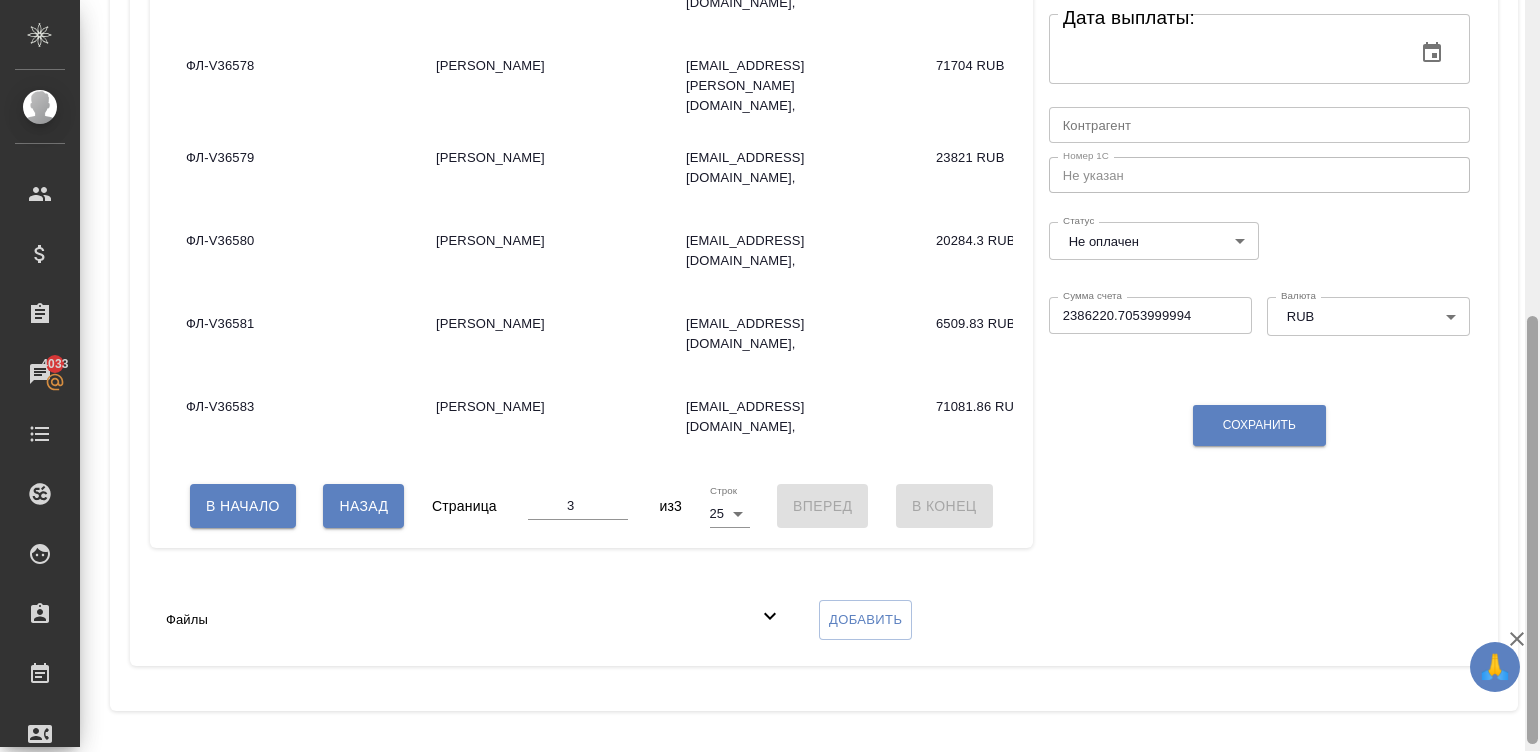 scroll, scrollTop: 559, scrollLeft: 0, axis: vertical 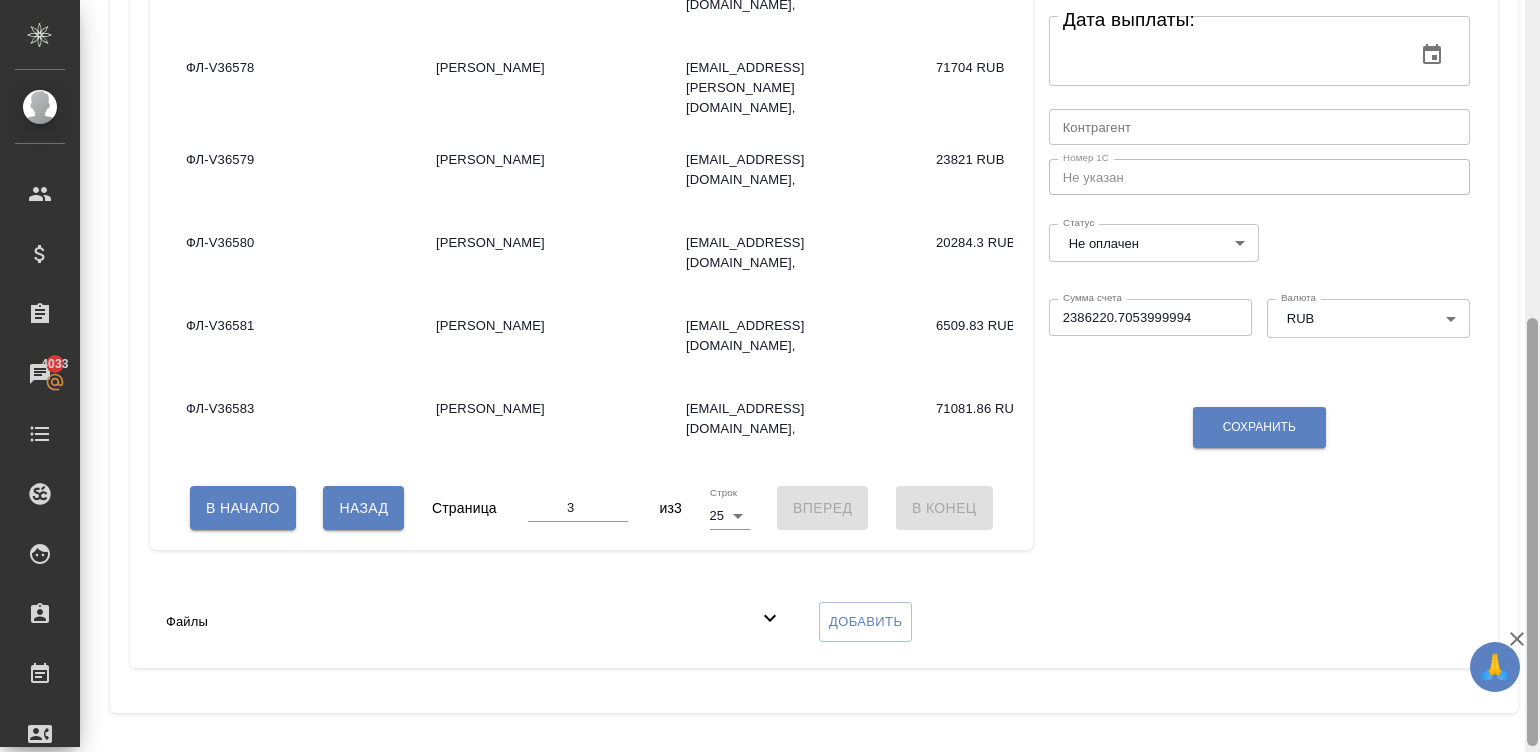 click at bounding box center [1532, 376] 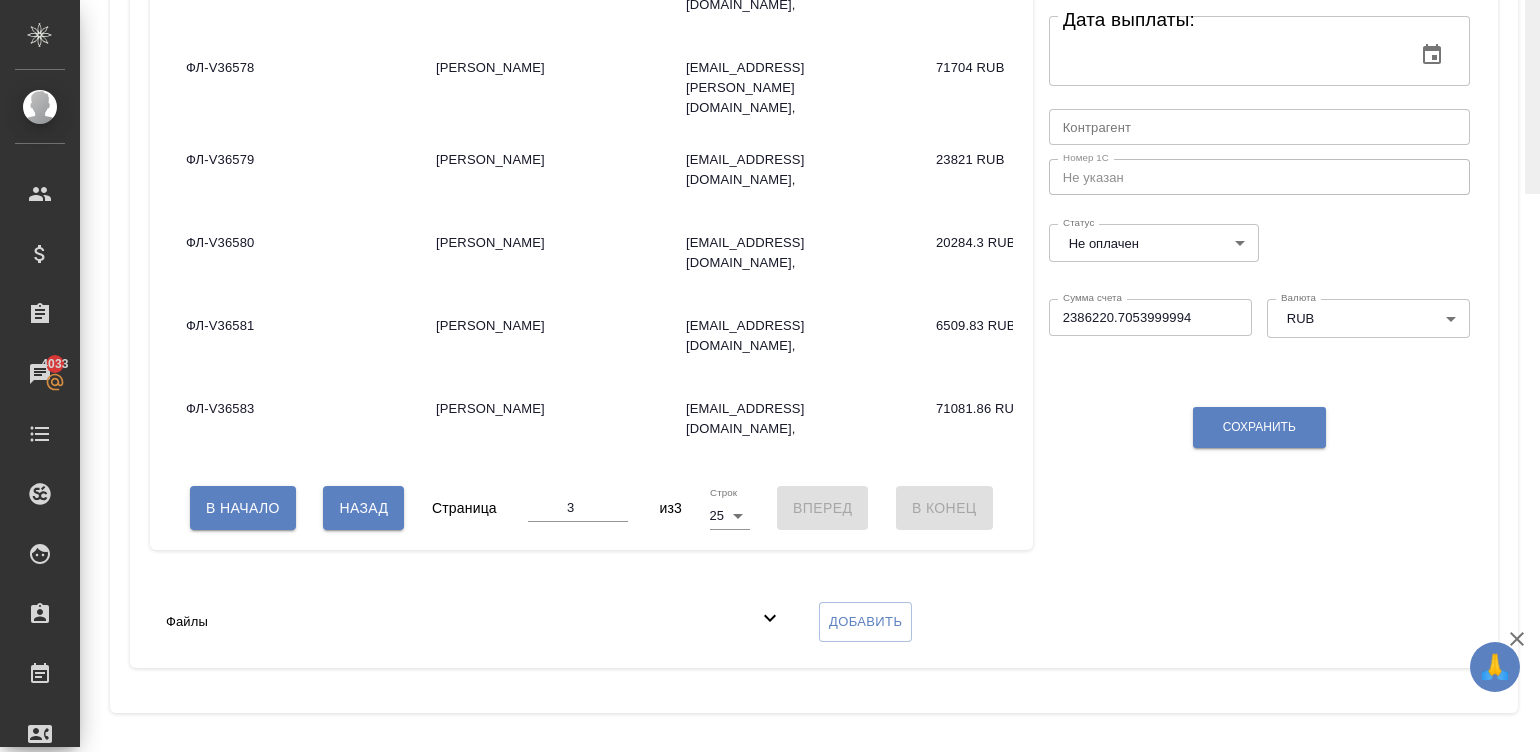 scroll, scrollTop: 0, scrollLeft: 0, axis: both 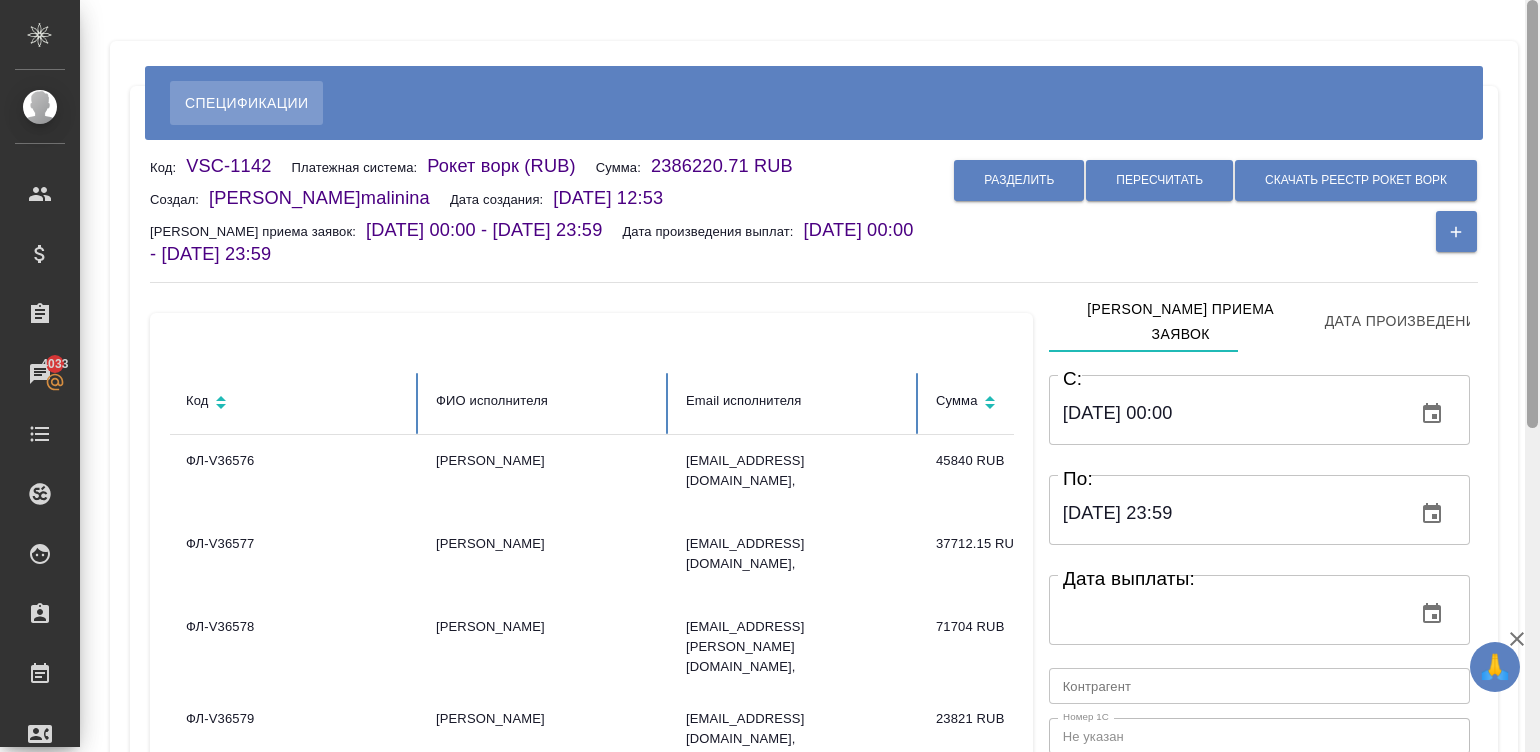 click at bounding box center (1532, 376) 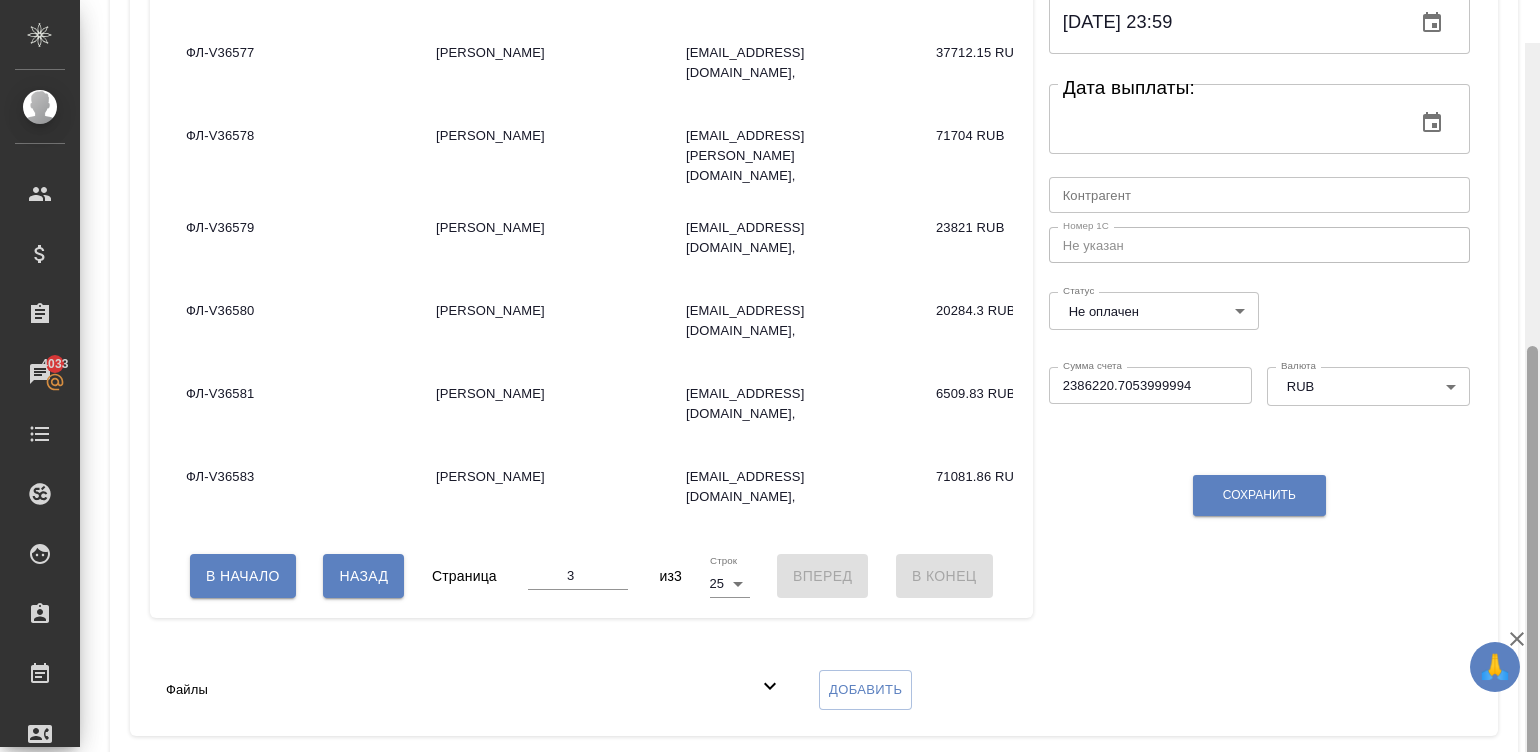 drag, startPoint x: 1535, startPoint y: 105, endPoint x: 1594, endPoint y: 426, distance: 326.37708 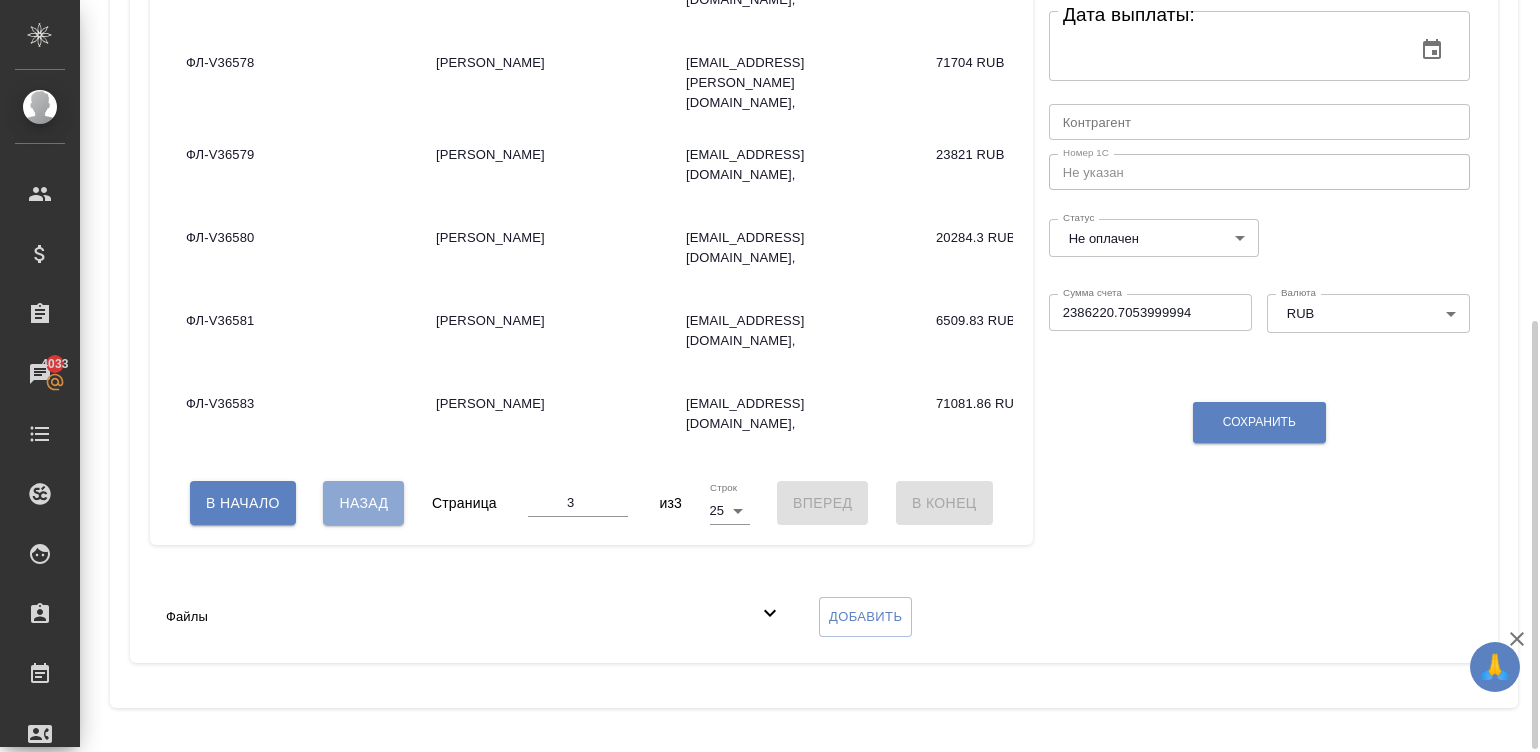 click on "Назад" at bounding box center [363, 503] 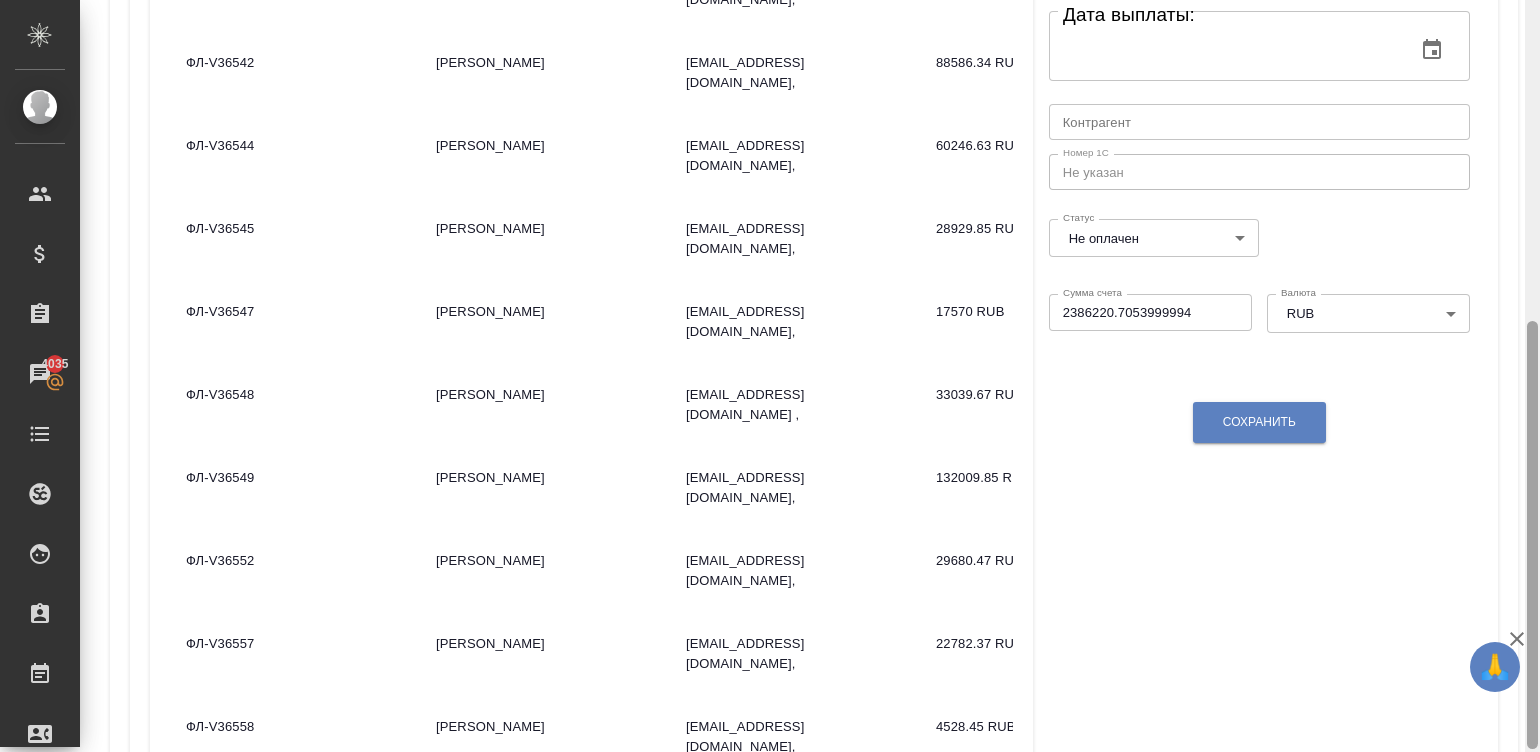drag, startPoint x: 1532, startPoint y: 422, endPoint x: 1516, endPoint y: 285, distance: 137.93114 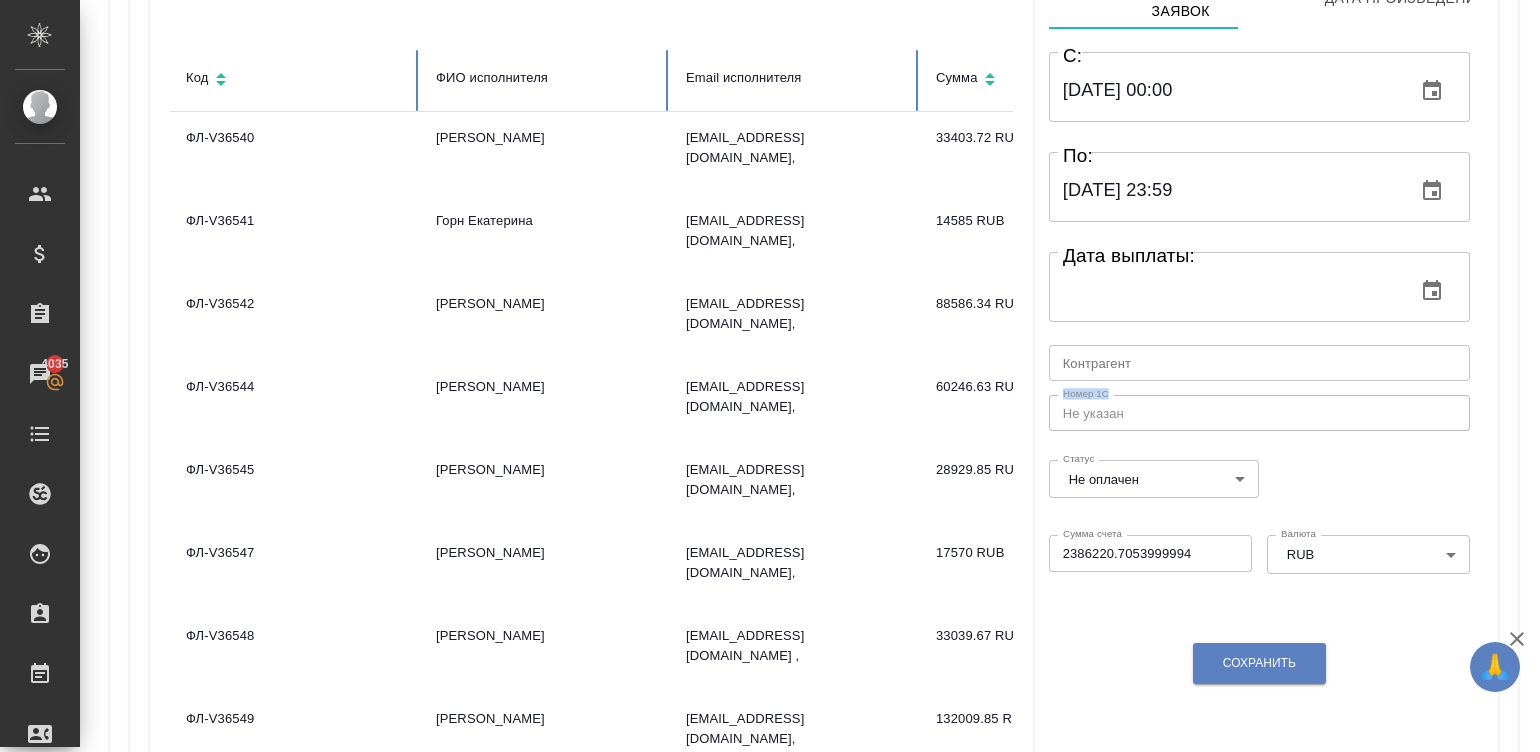 drag, startPoint x: 1523, startPoint y: 317, endPoint x: 1546, endPoint y: 420, distance: 105.53672 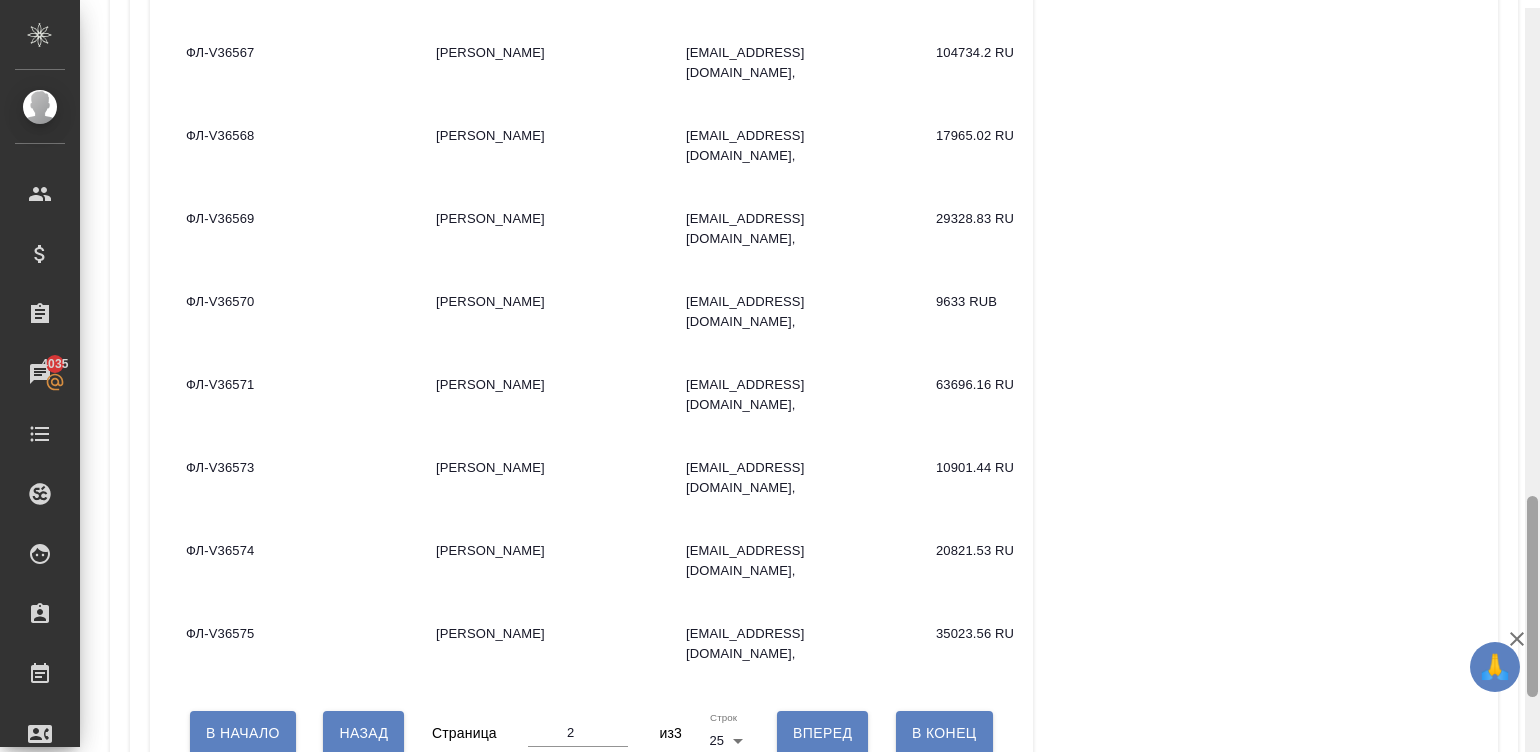 scroll, scrollTop: 1827, scrollLeft: 0, axis: vertical 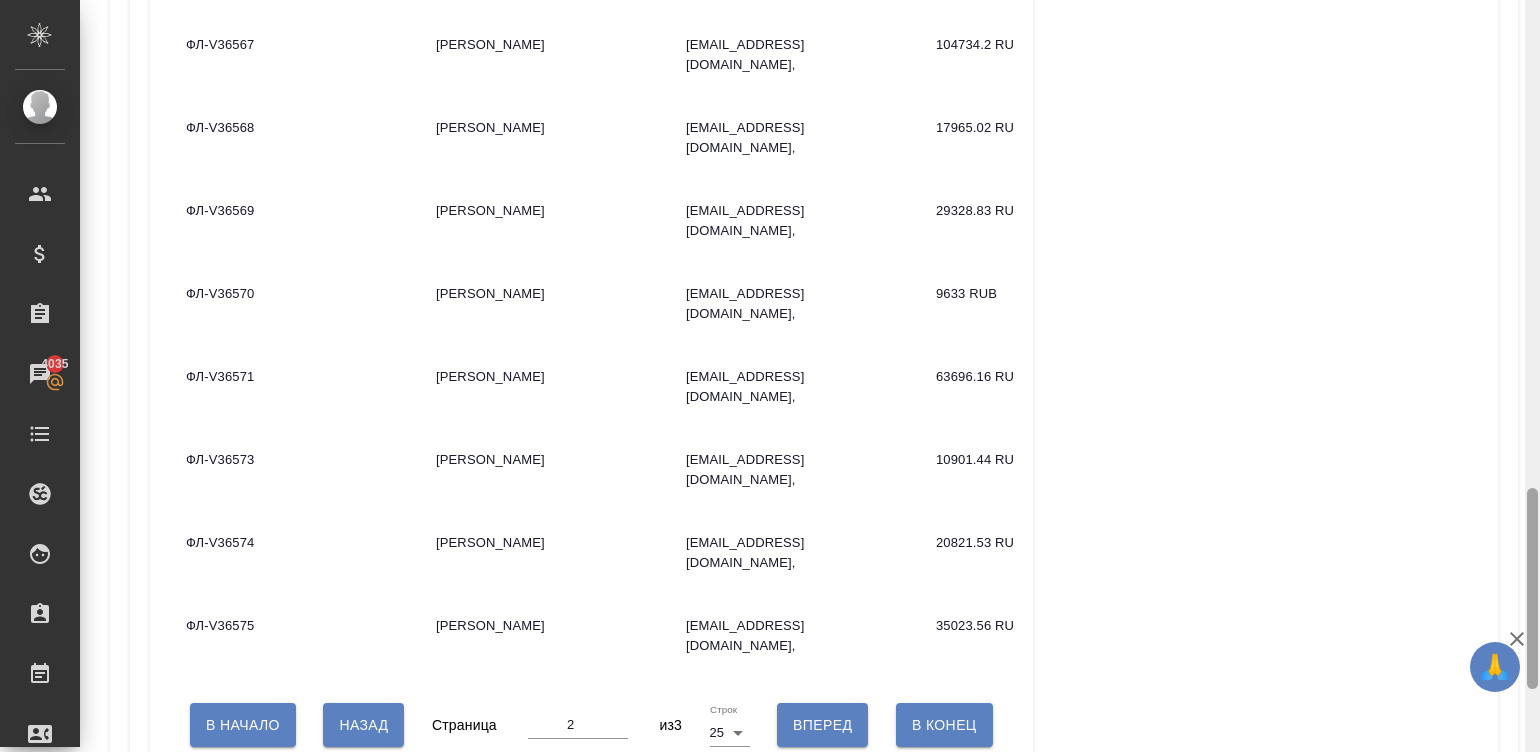 drag, startPoint x: 1531, startPoint y: 248, endPoint x: 1594, endPoint y: 650, distance: 406.90662 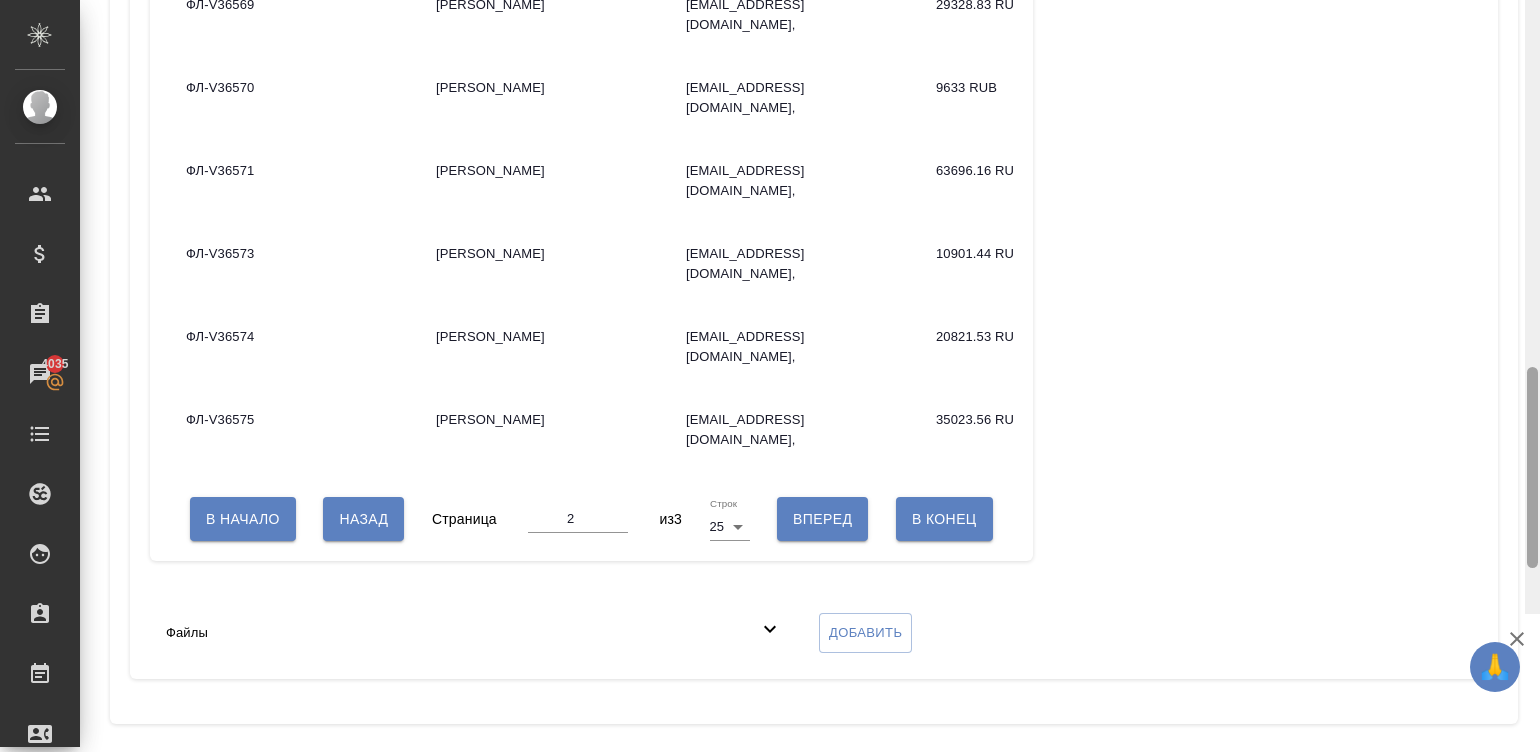 scroll, scrollTop: 2065, scrollLeft: 0, axis: vertical 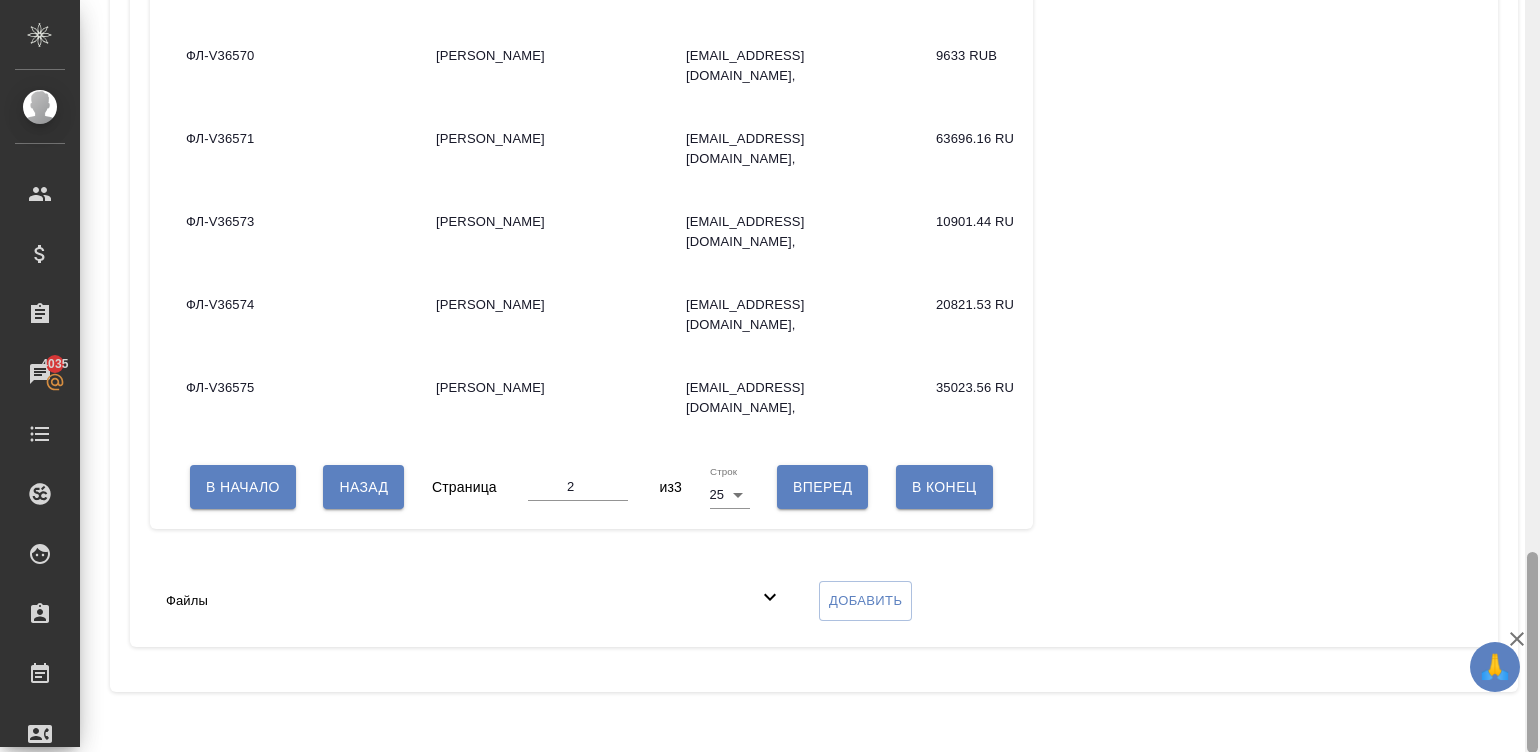drag, startPoint x: 1535, startPoint y: 550, endPoint x: 1564, endPoint y: 620, distance: 75.76939 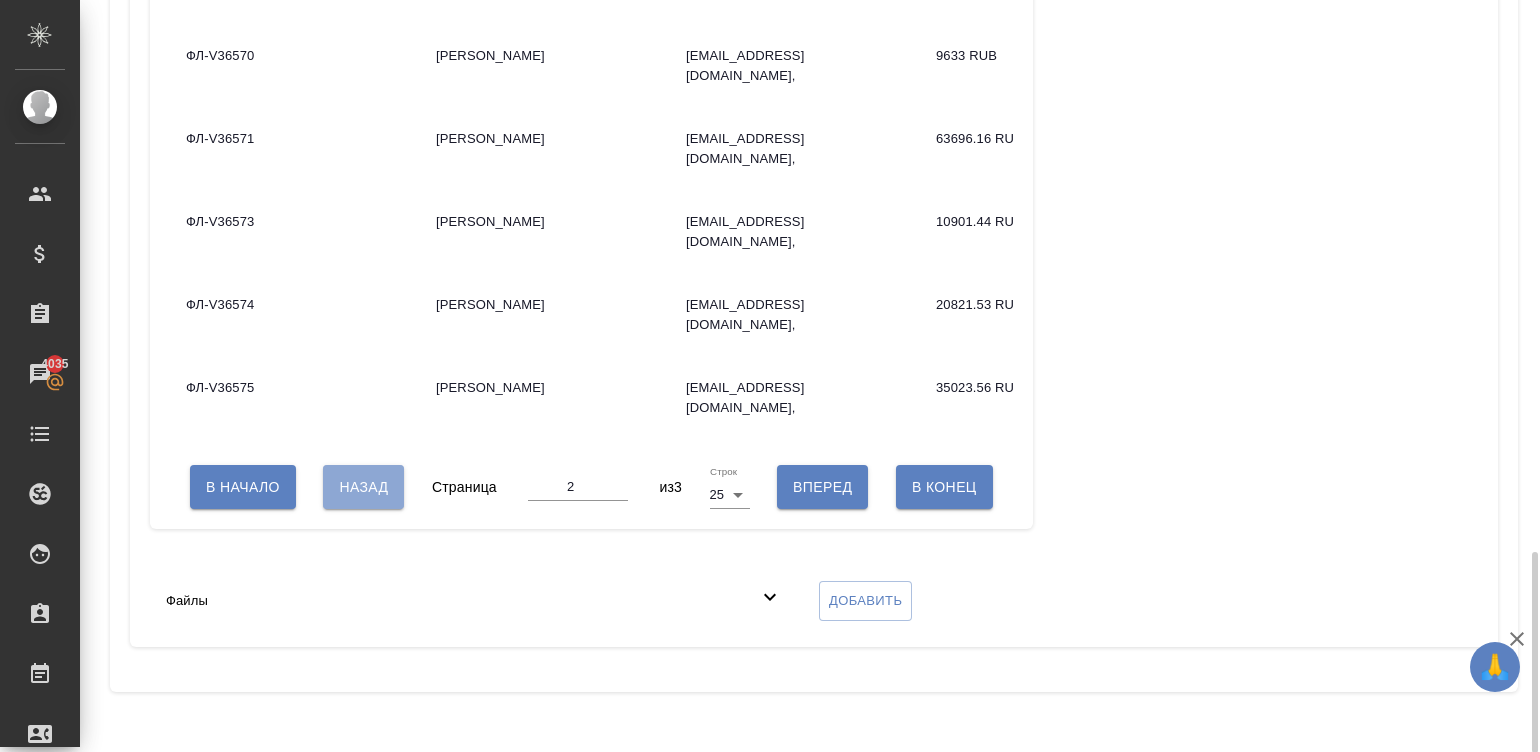 click on "Назад" at bounding box center (363, 487) 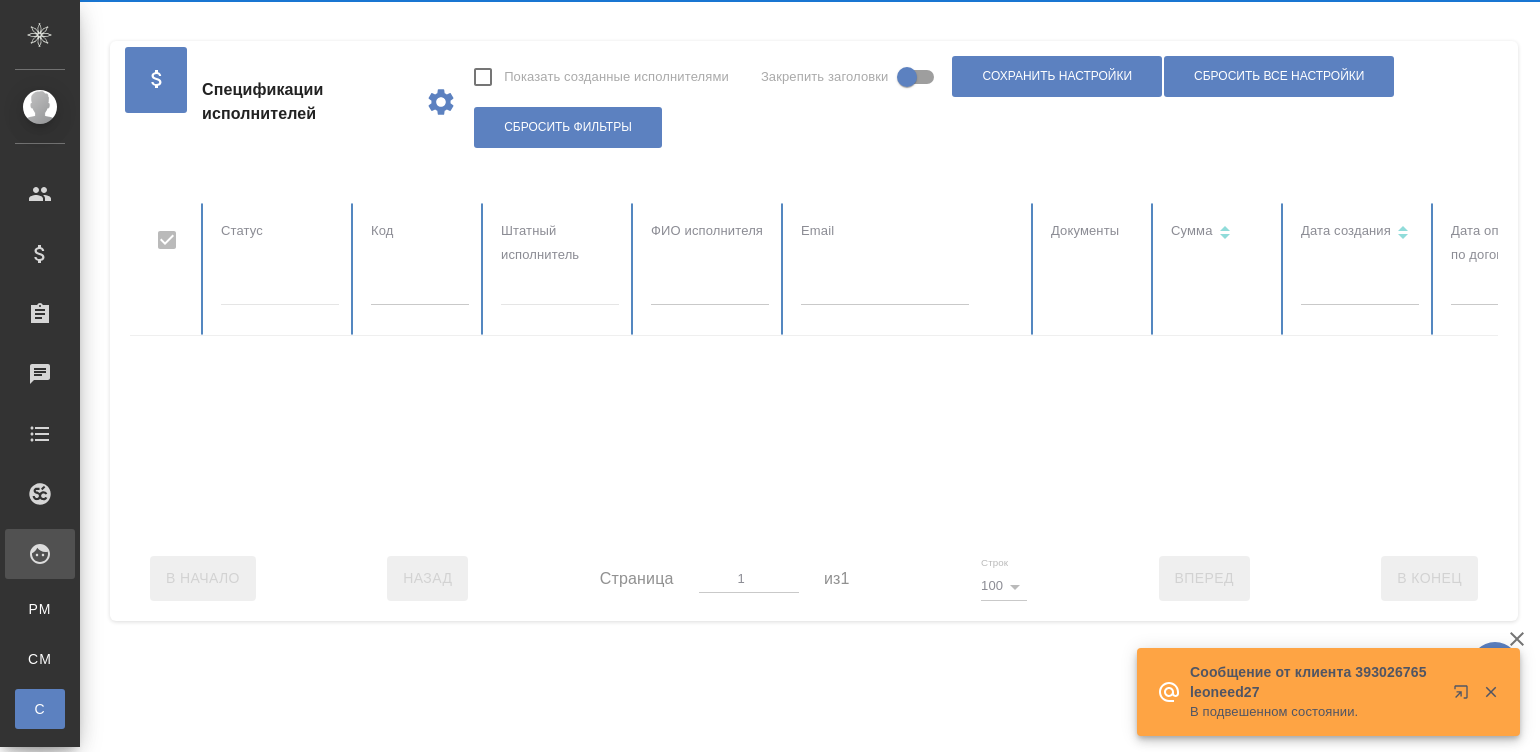 scroll, scrollTop: 0, scrollLeft: 0, axis: both 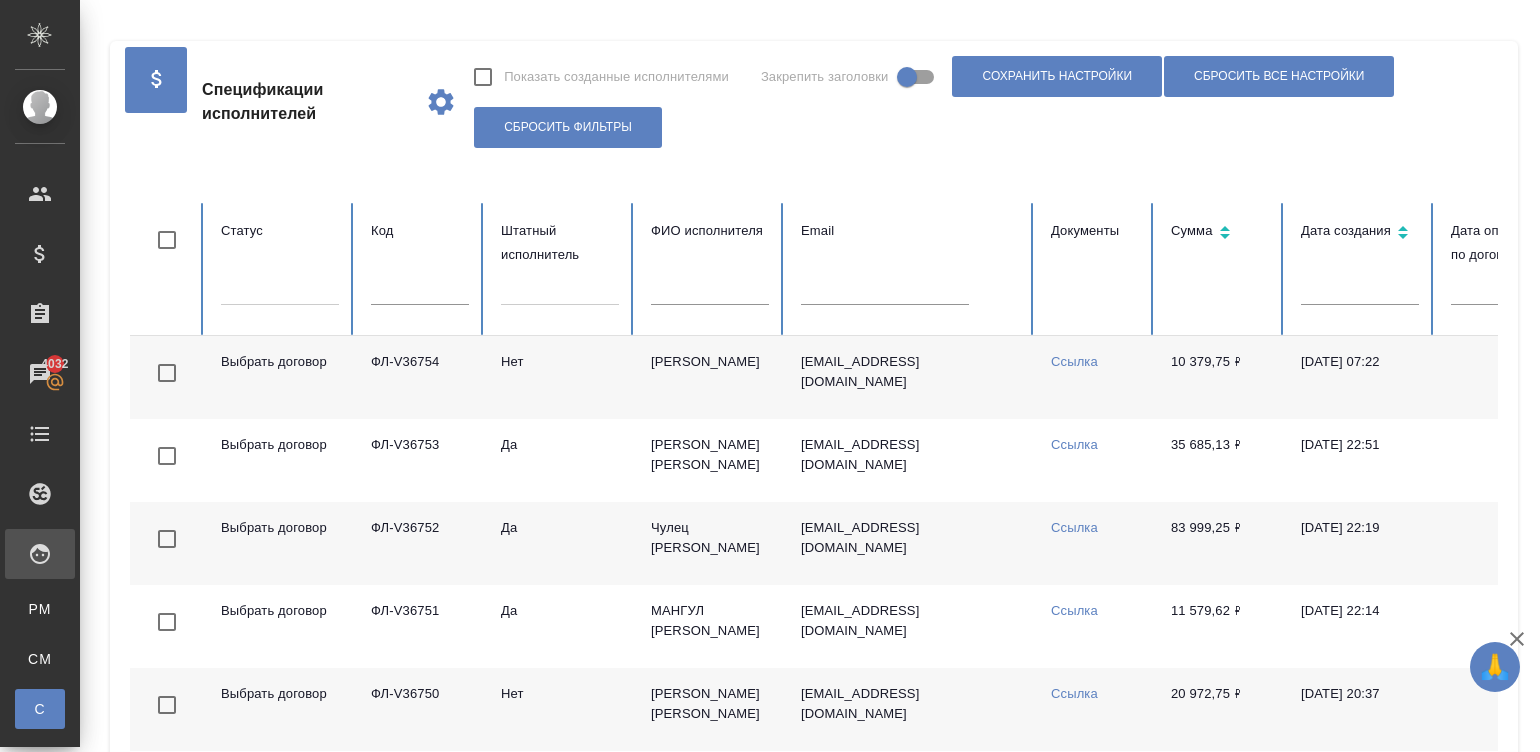 click at bounding box center (420, 291) 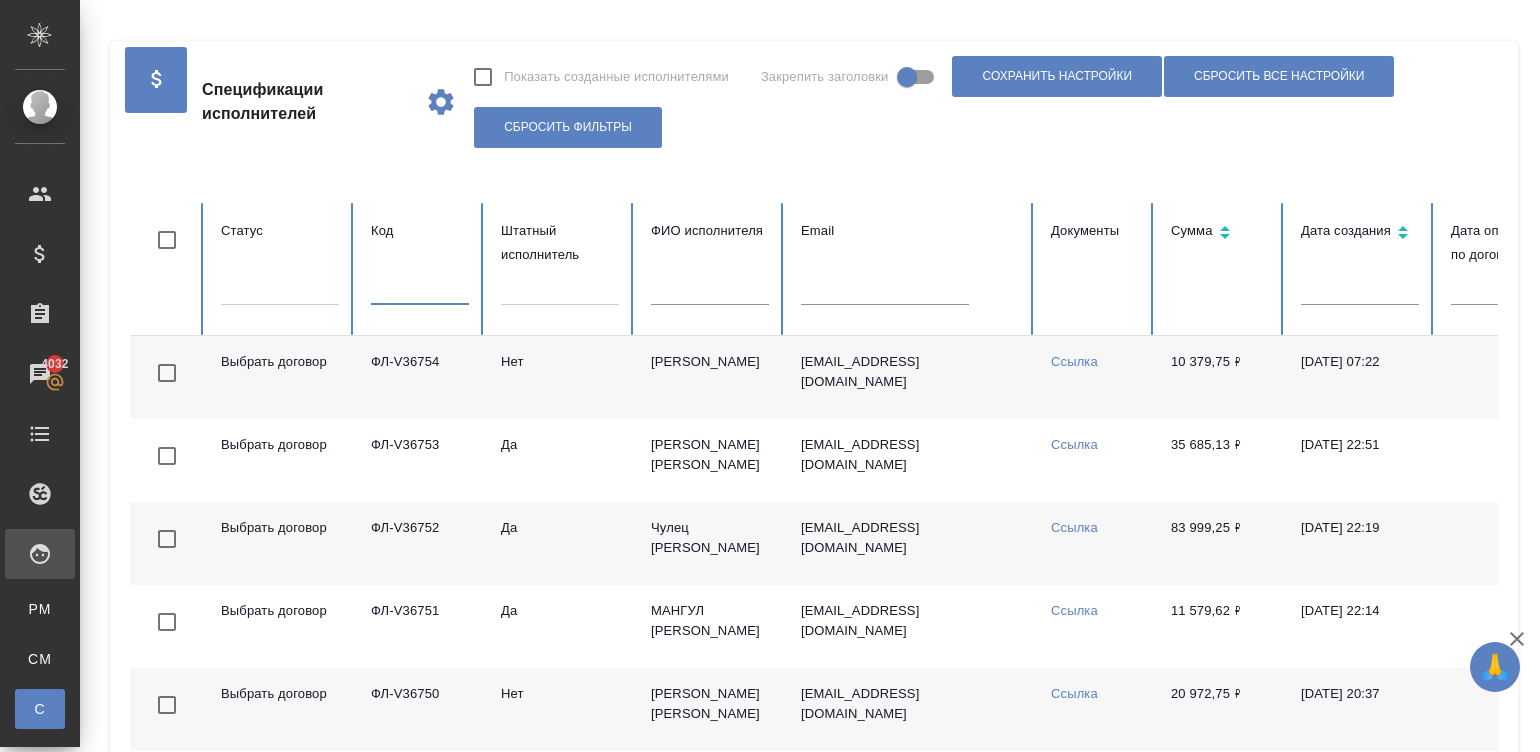 paste on "ФЛ-V35821" 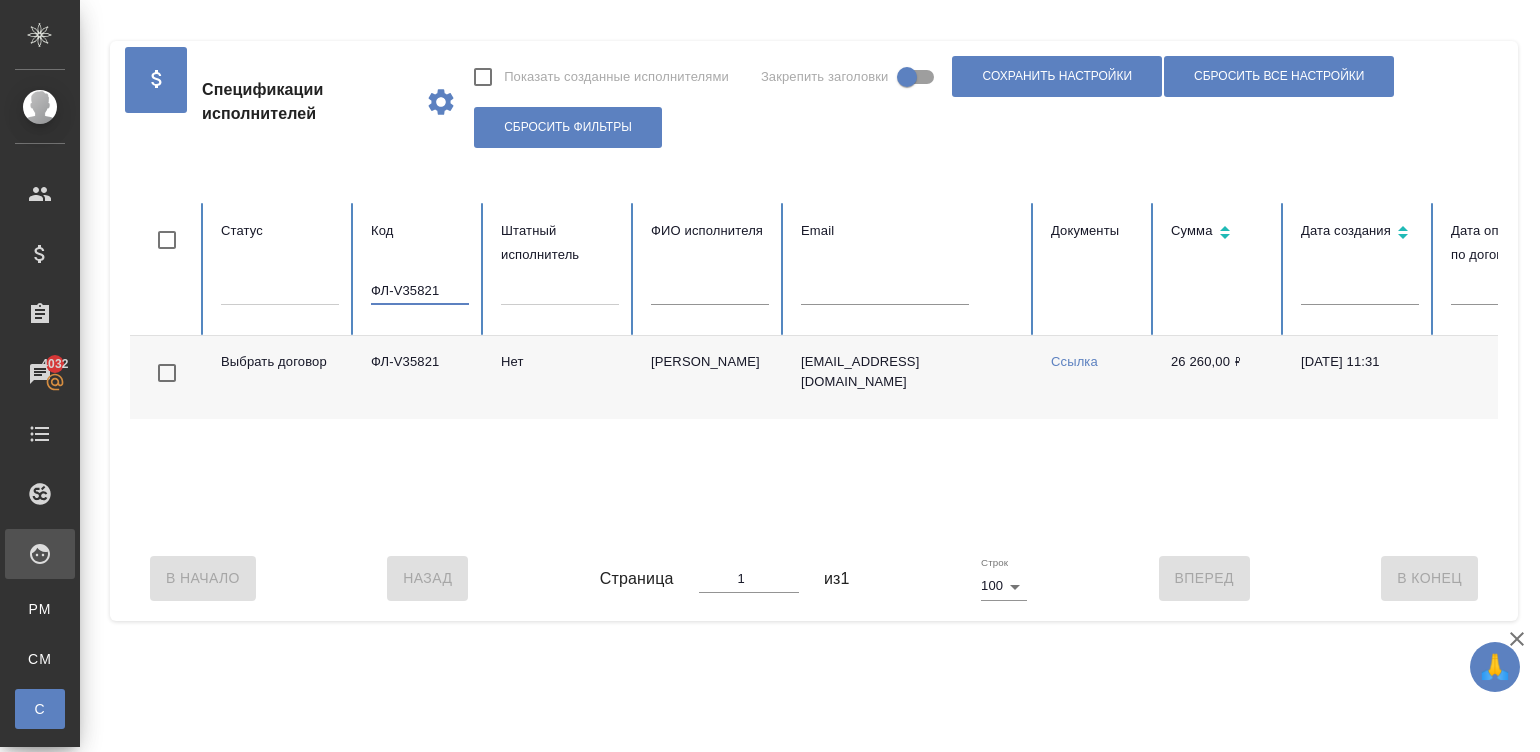 scroll, scrollTop: 0, scrollLeft: 773, axis: horizontal 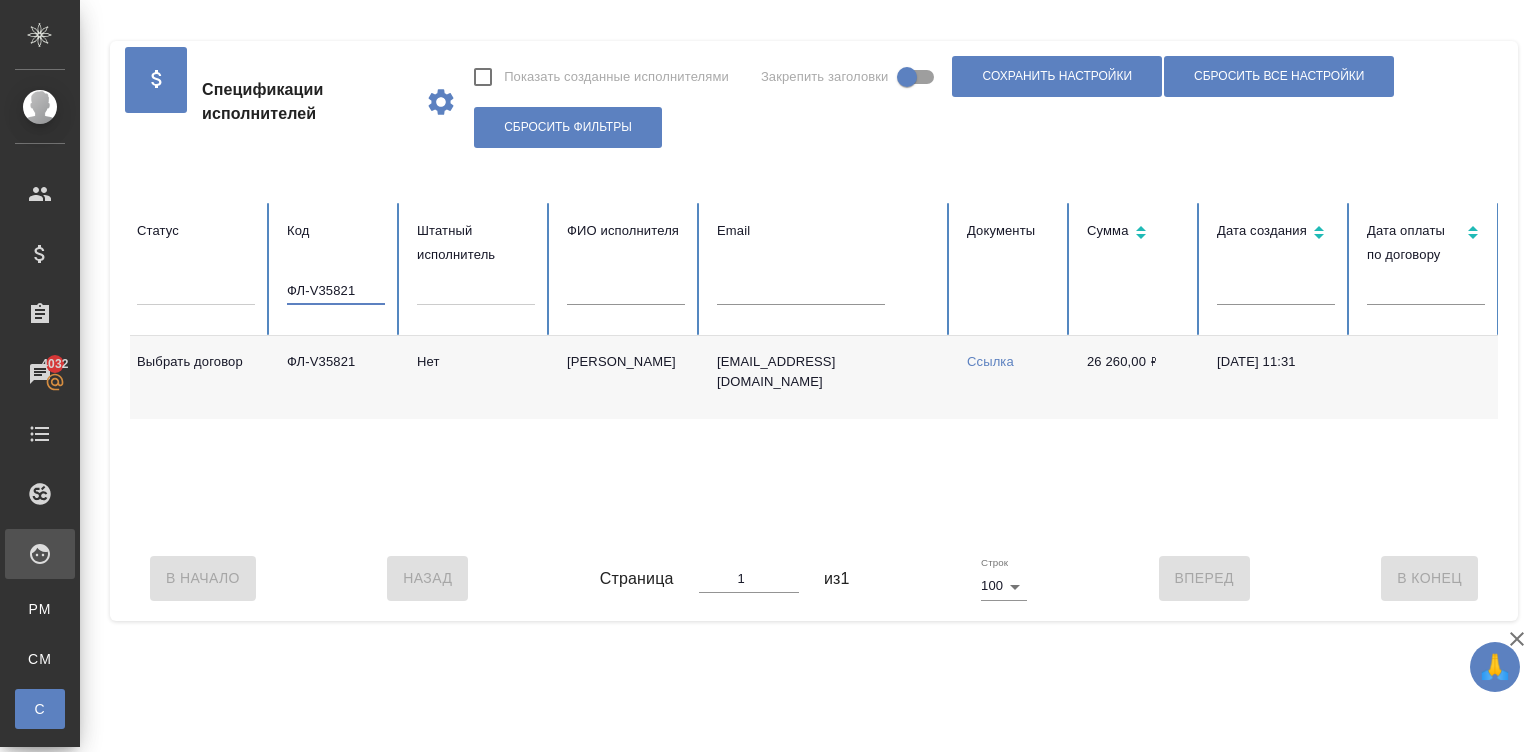 type on "ФЛ-V35821" 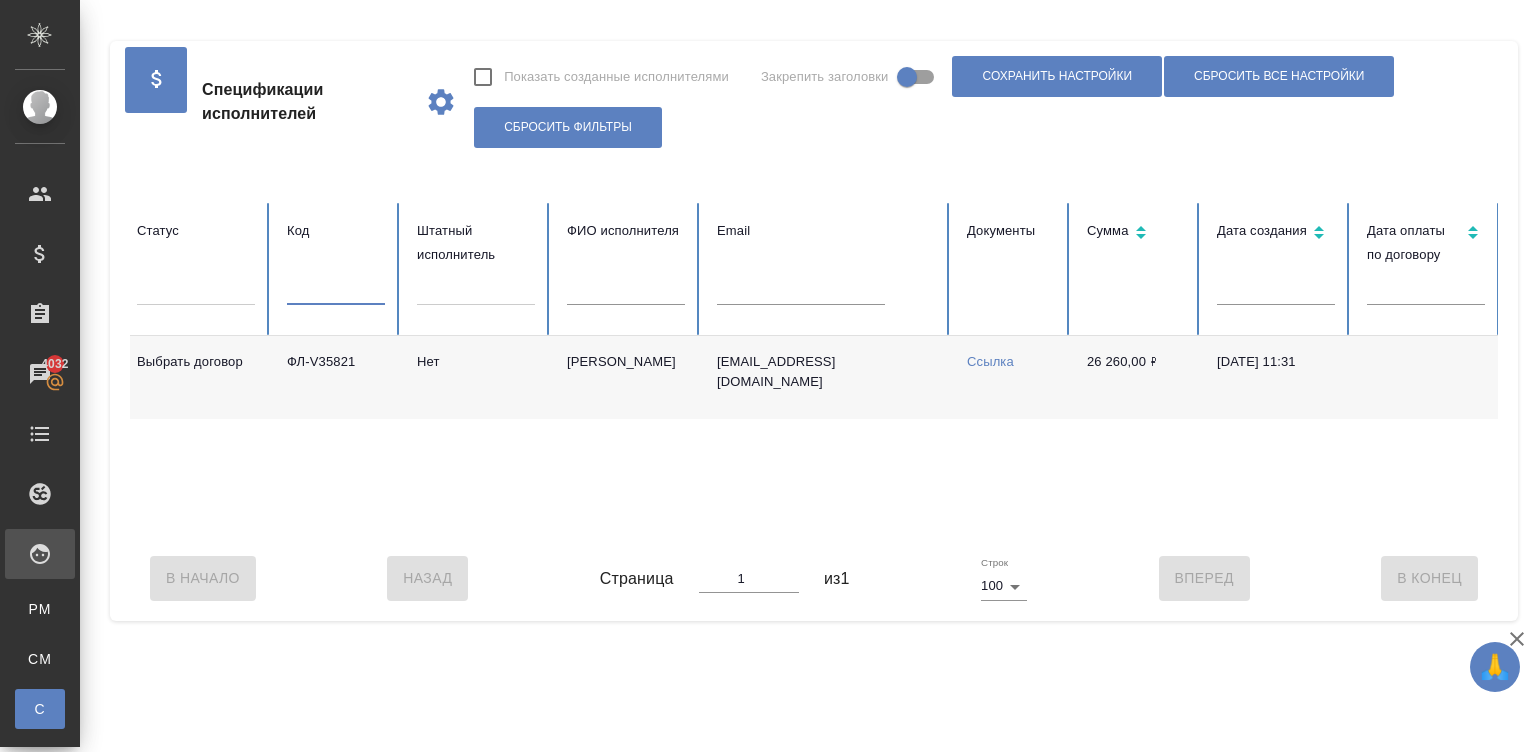 type 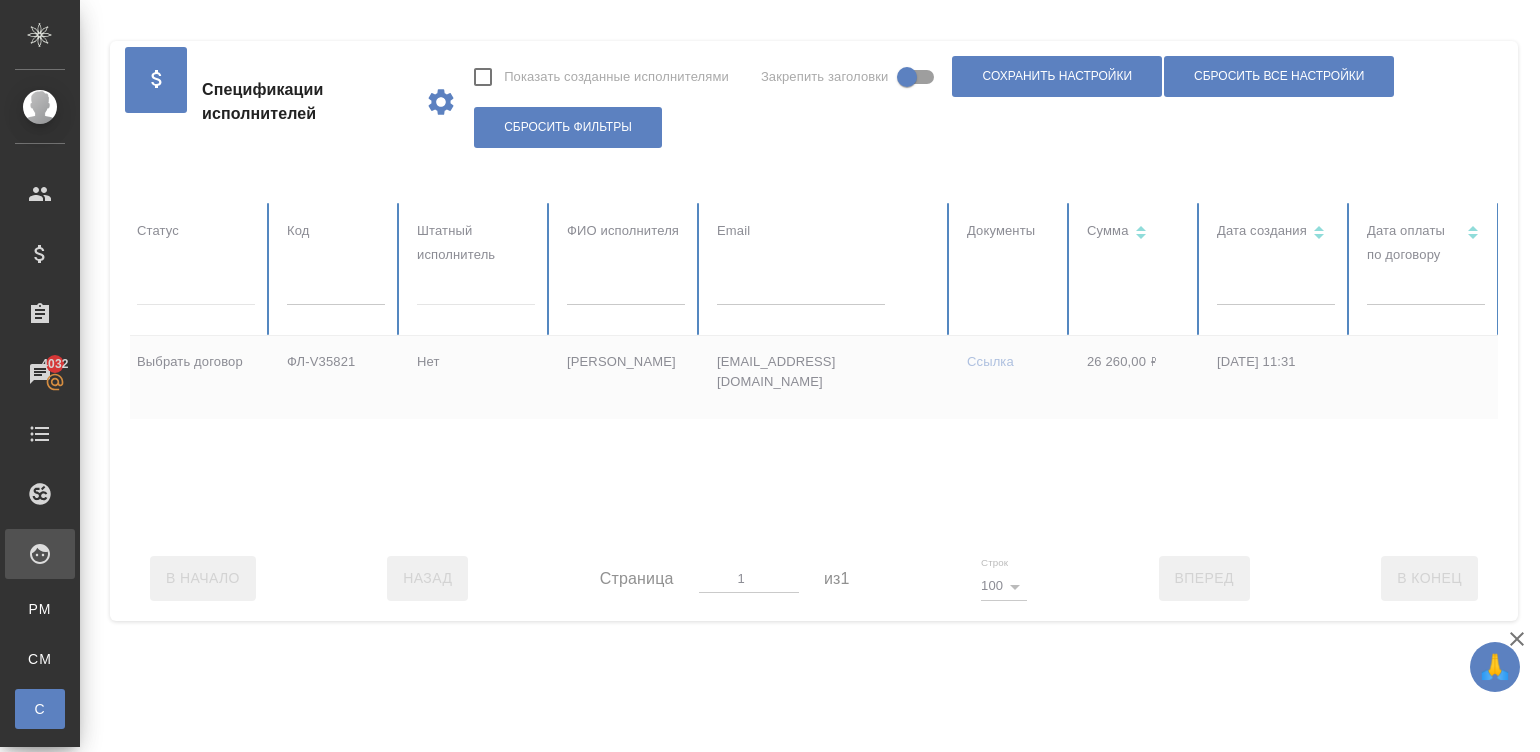 click at bounding box center (1117, 369) 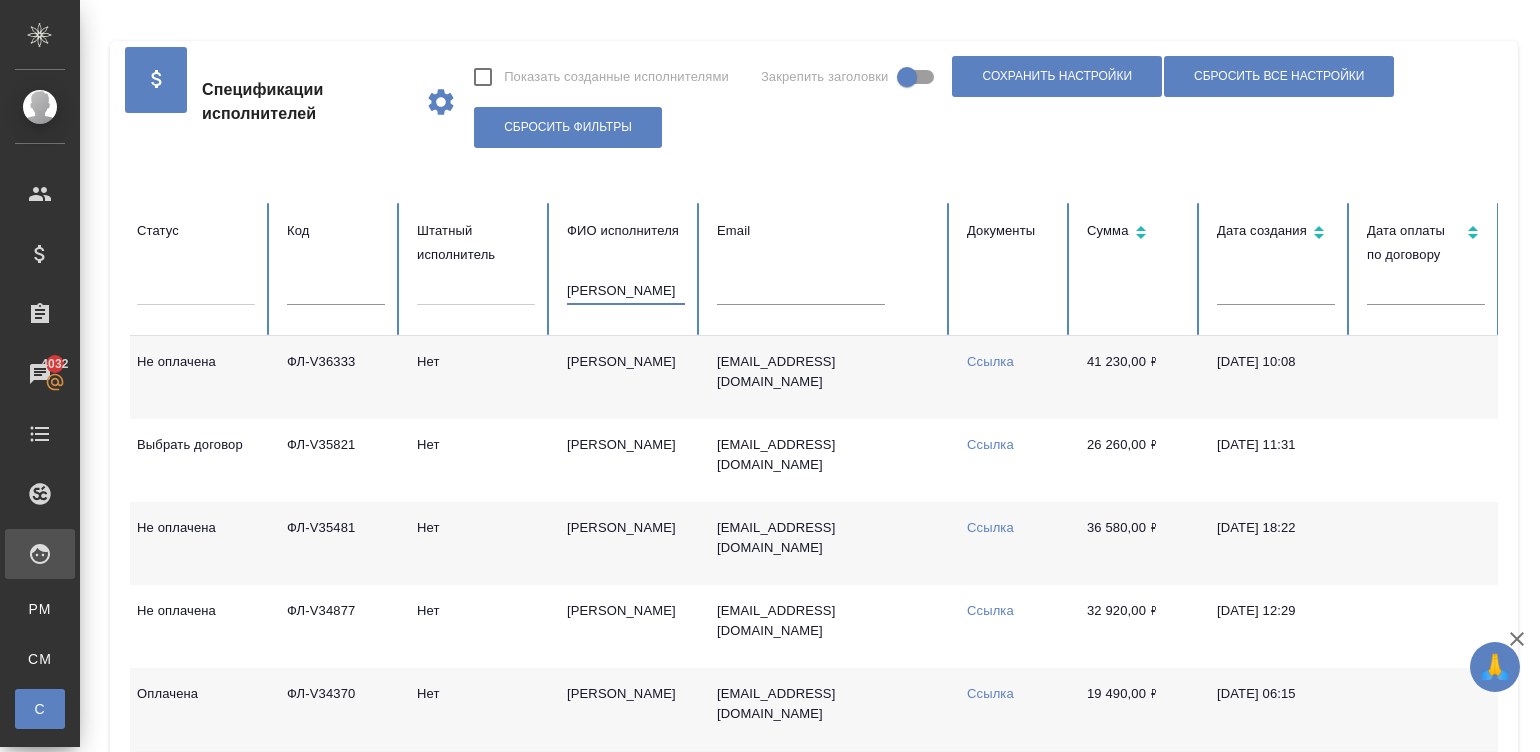 type on "соловьев антон" 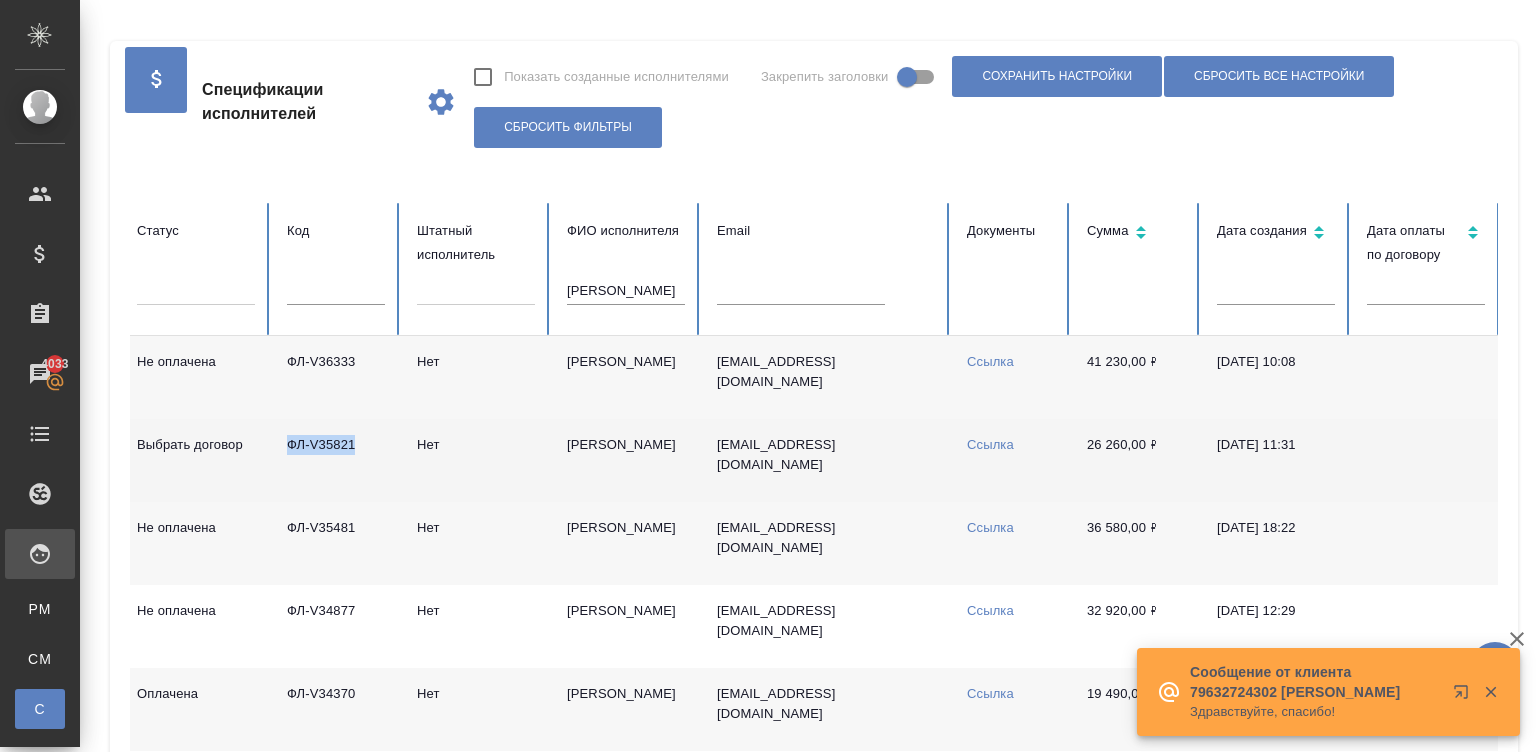 drag, startPoint x: 368, startPoint y: 440, endPoint x: 277, endPoint y: 440, distance: 91 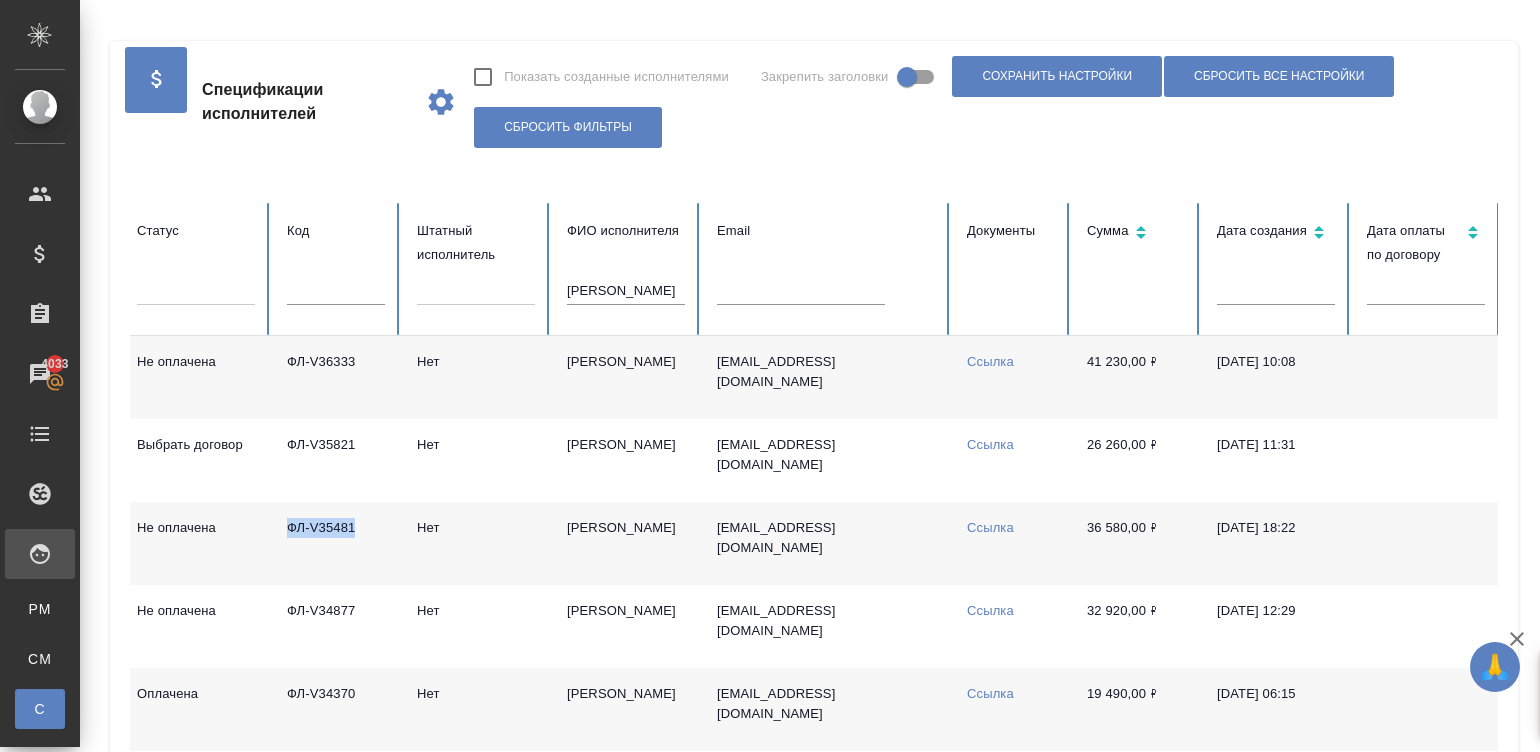 drag, startPoint x: 378, startPoint y: 523, endPoint x: 282, endPoint y: 528, distance: 96.13012 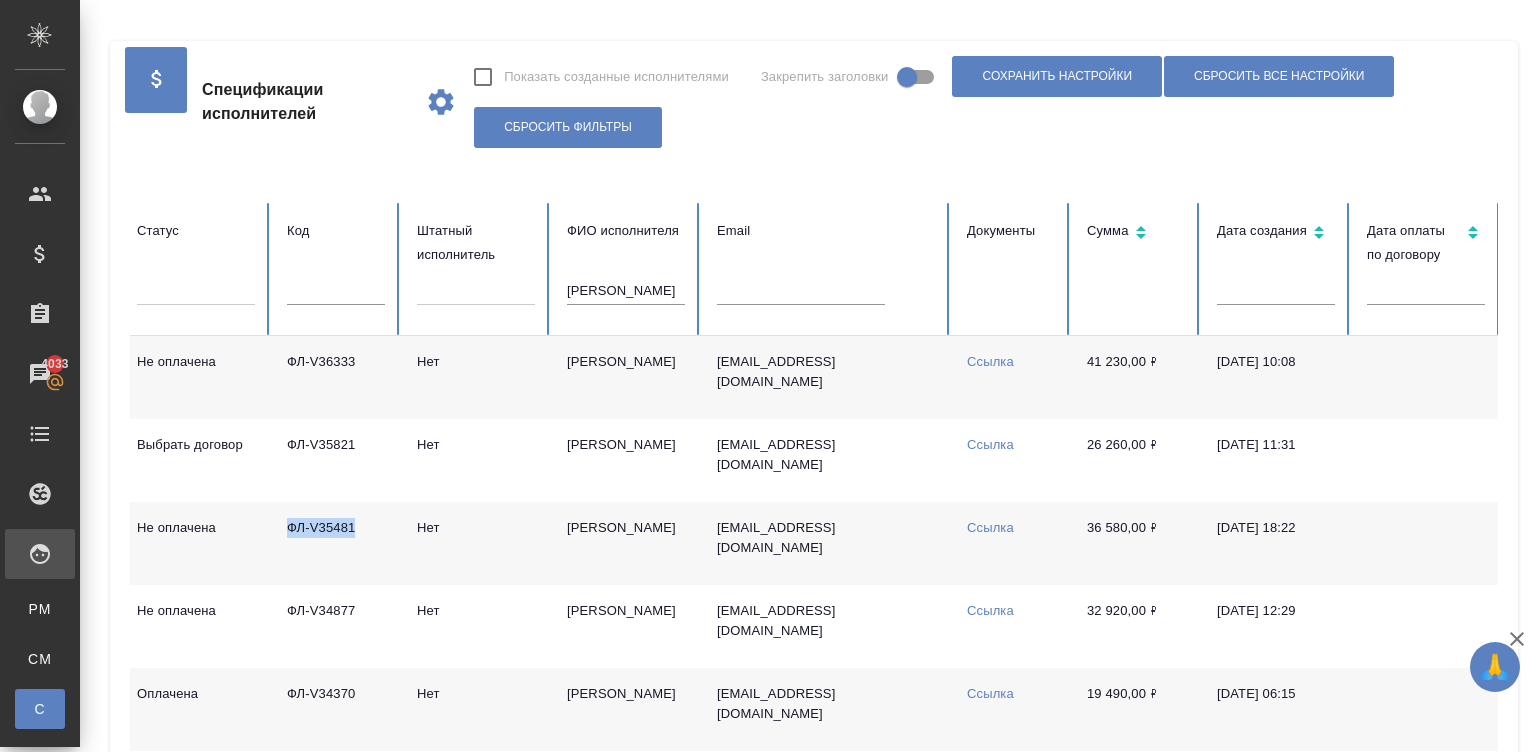 copy on "ФЛ-V35481" 